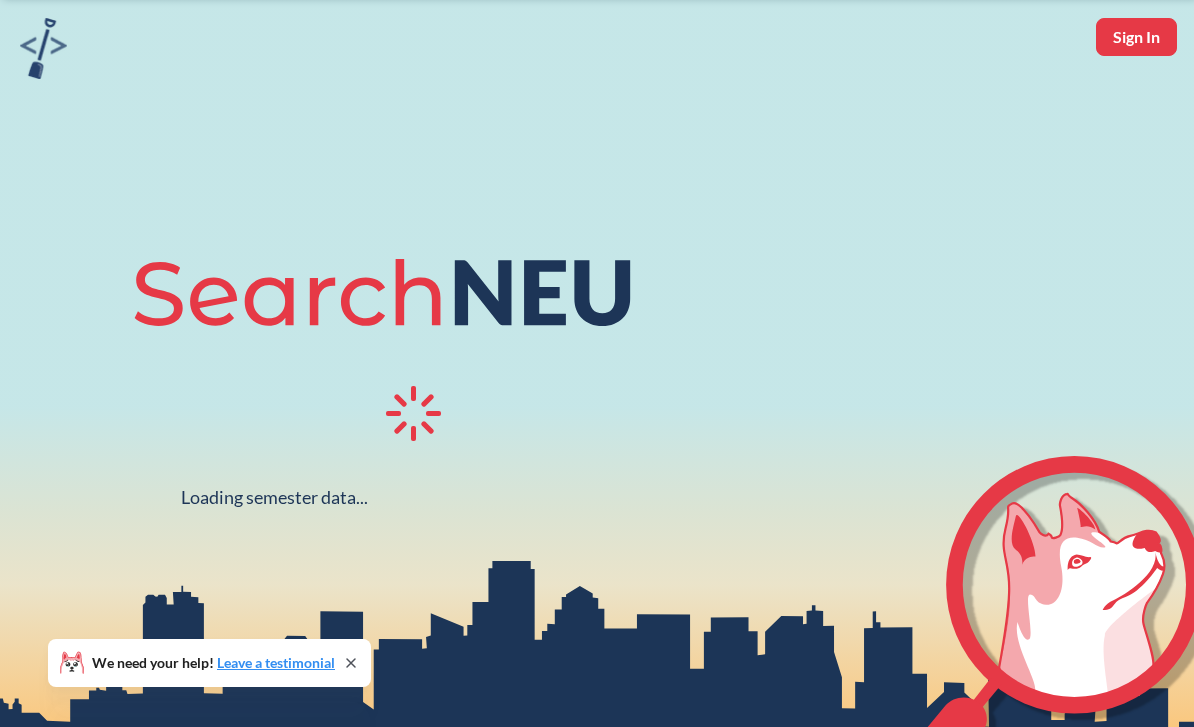 scroll, scrollTop: 78, scrollLeft: 0, axis: vertical 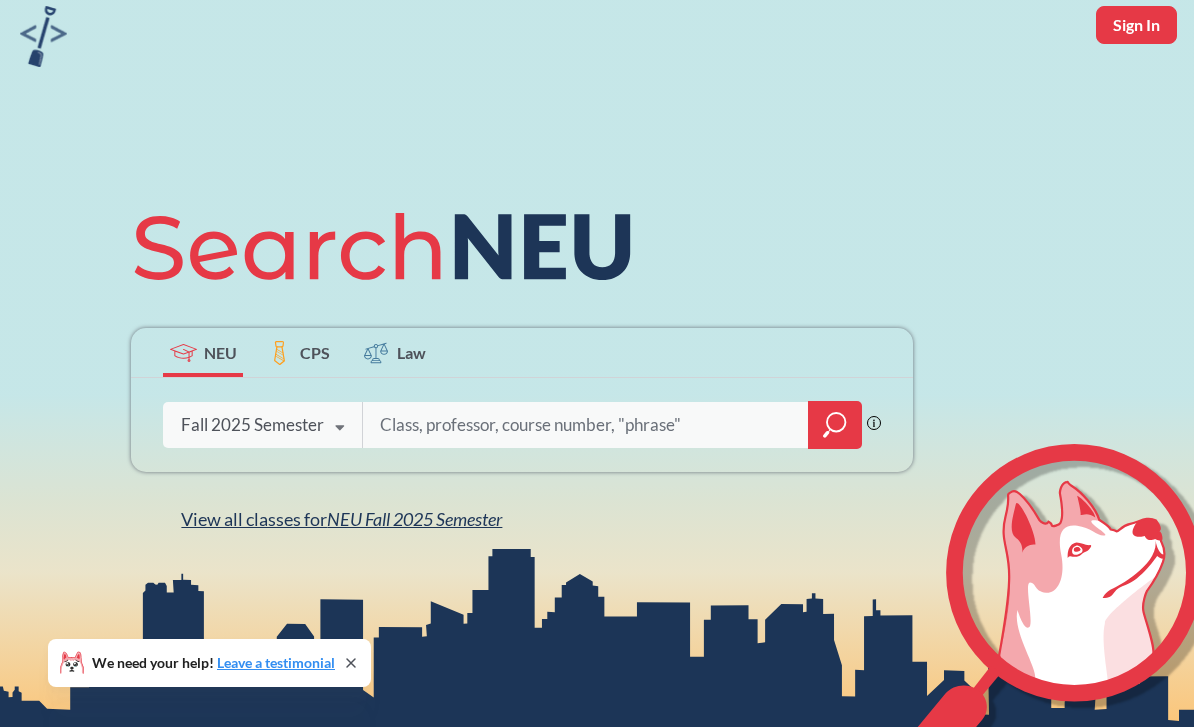 click on "NEU Fall 2025 Semester" at bounding box center [414, 519] 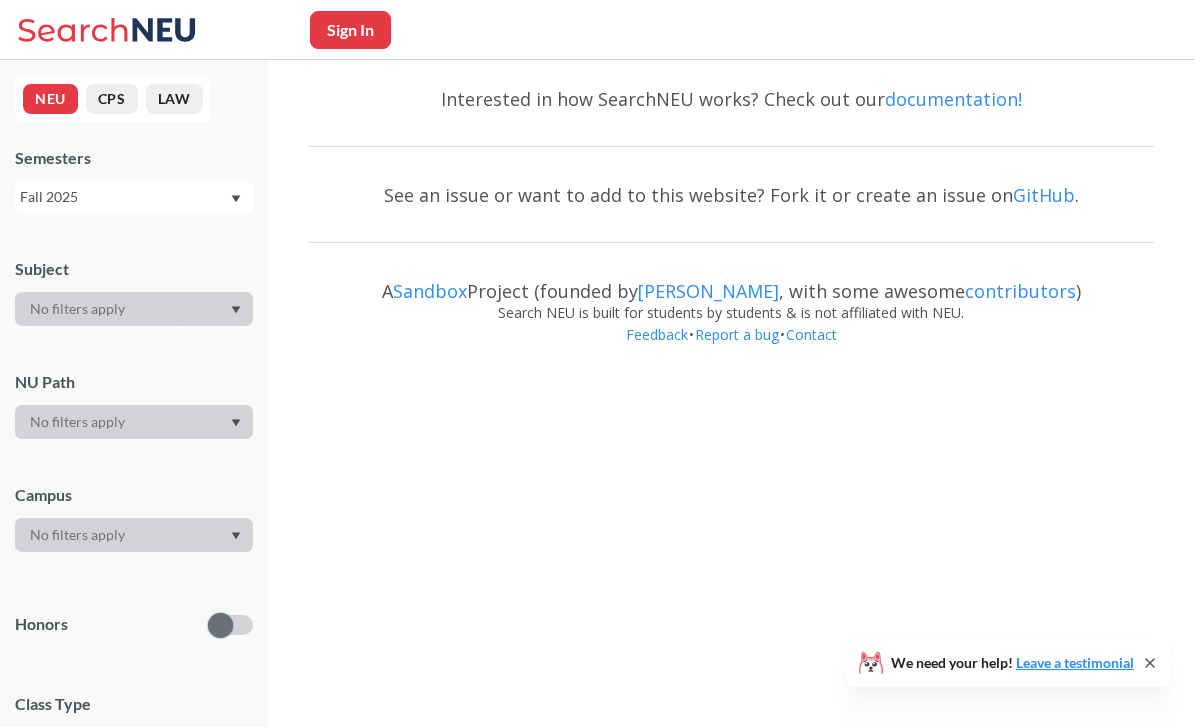 scroll, scrollTop: 0, scrollLeft: 0, axis: both 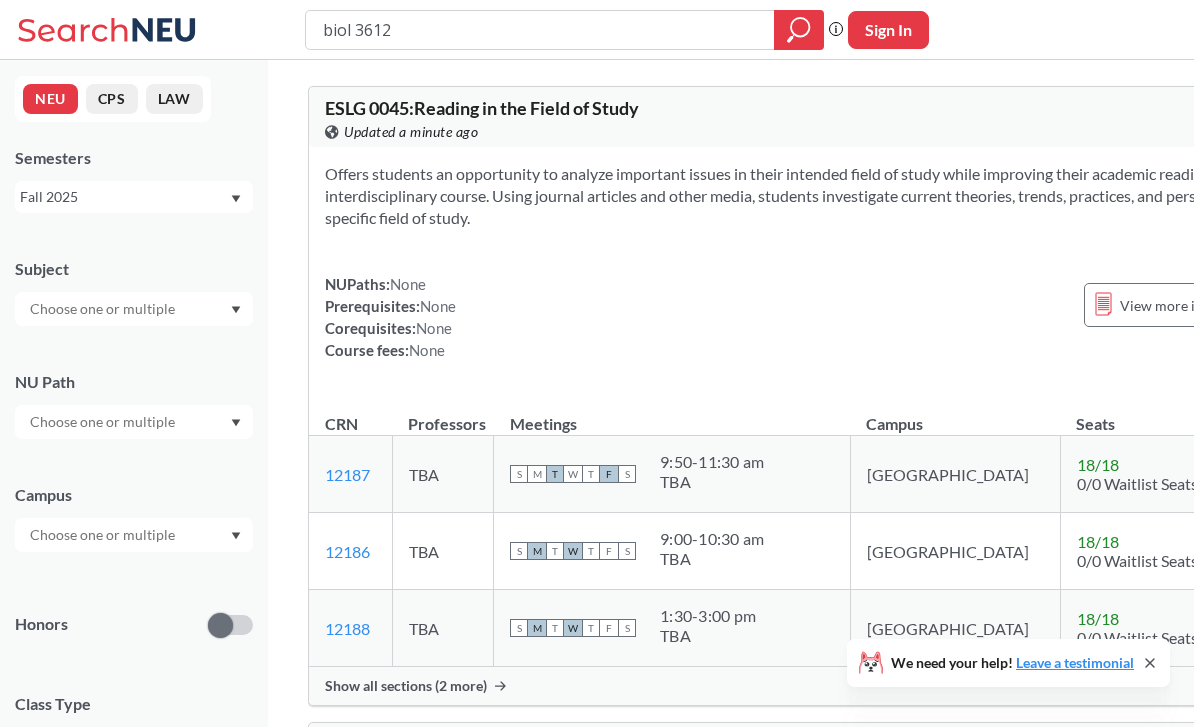 type on "biol 3612" 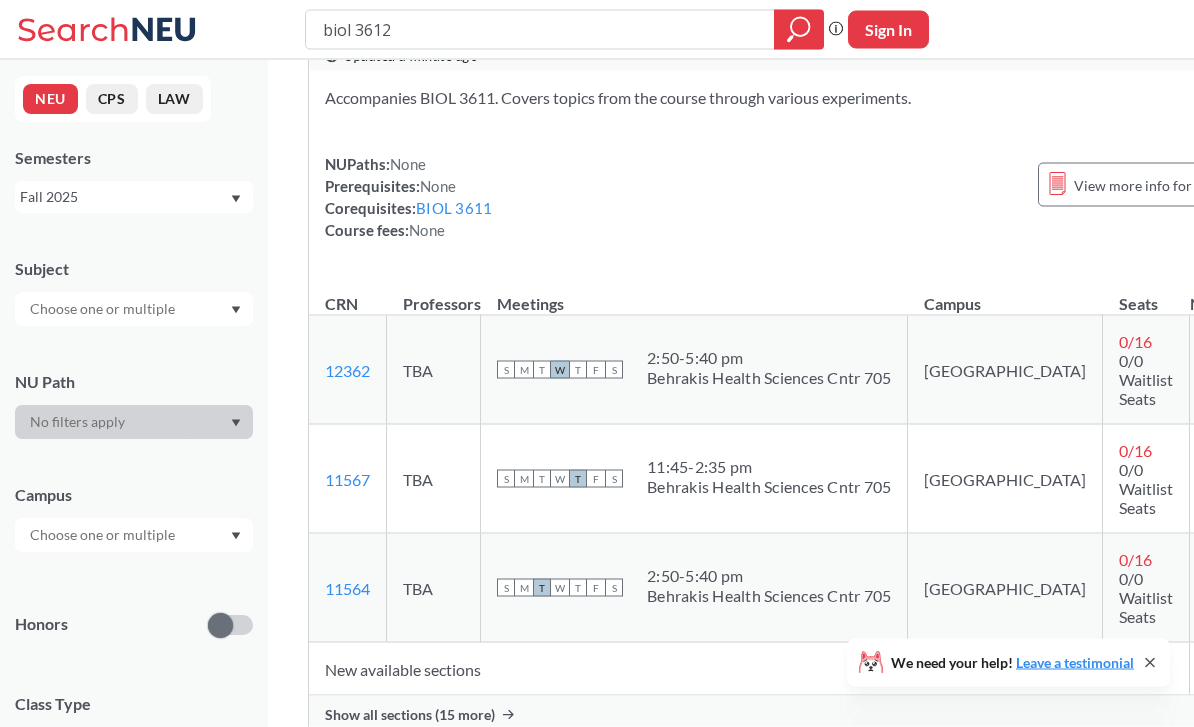 scroll, scrollTop: 77, scrollLeft: 0, axis: vertical 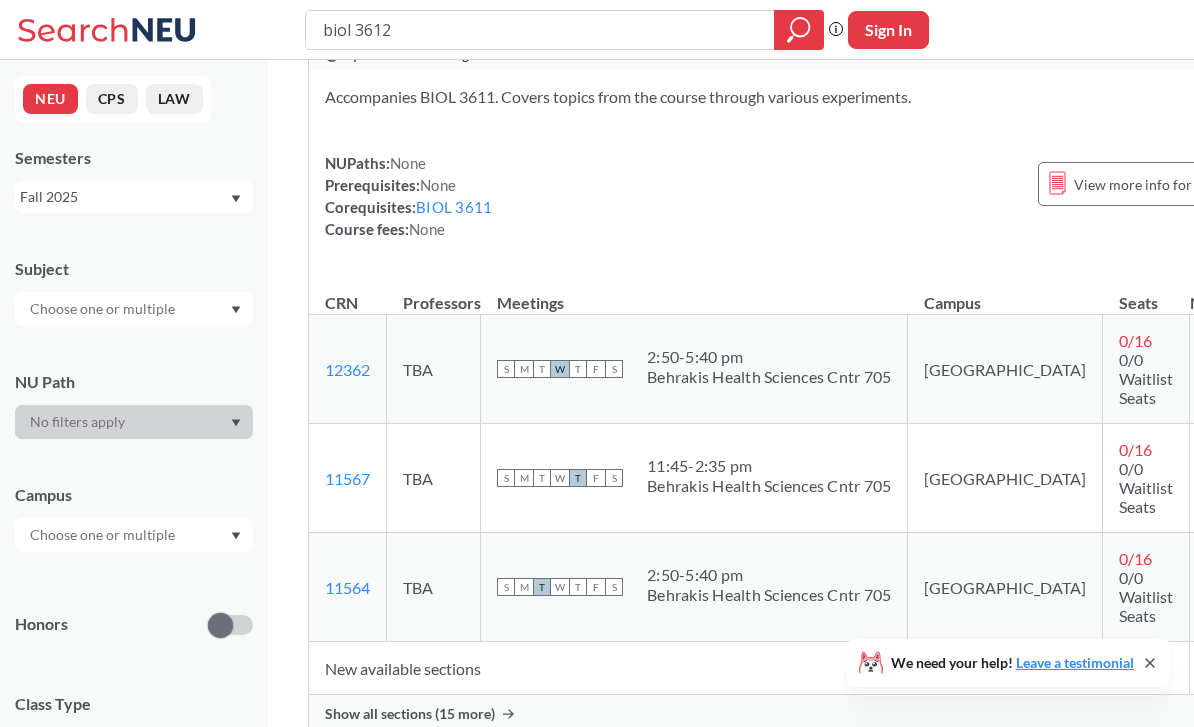 click on "Show all sections (15 more)" at bounding box center [410, 714] 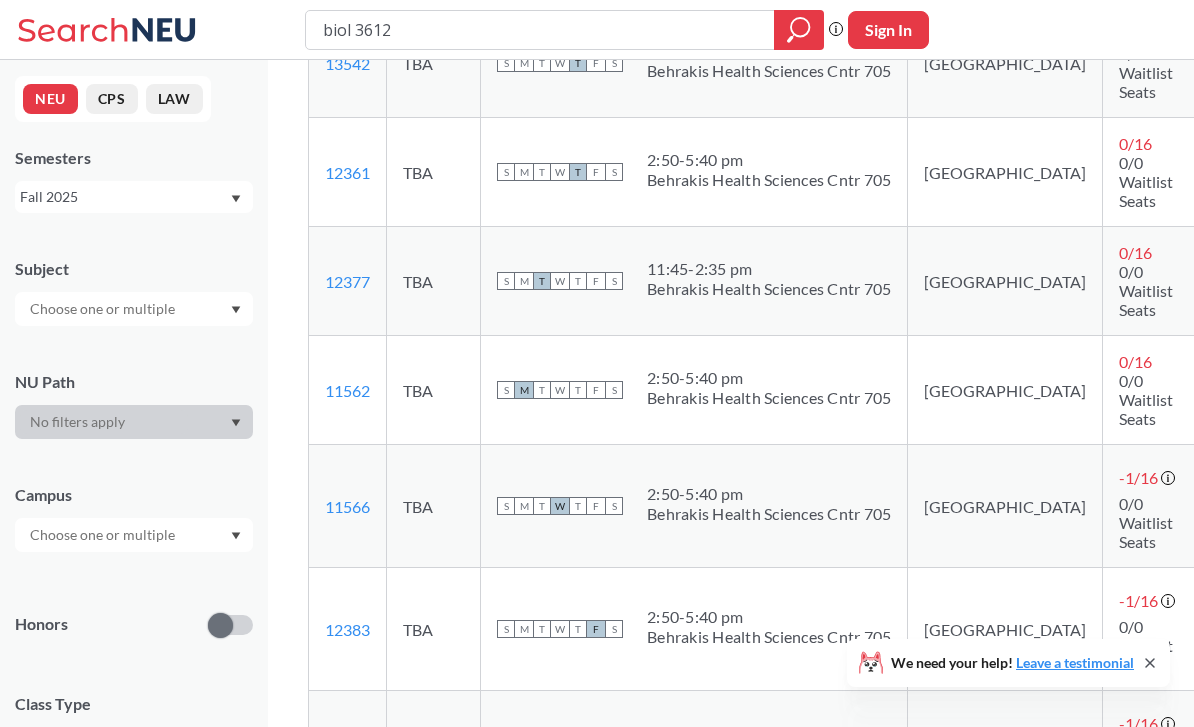 scroll, scrollTop: 1244, scrollLeft: 0, axis: vertical 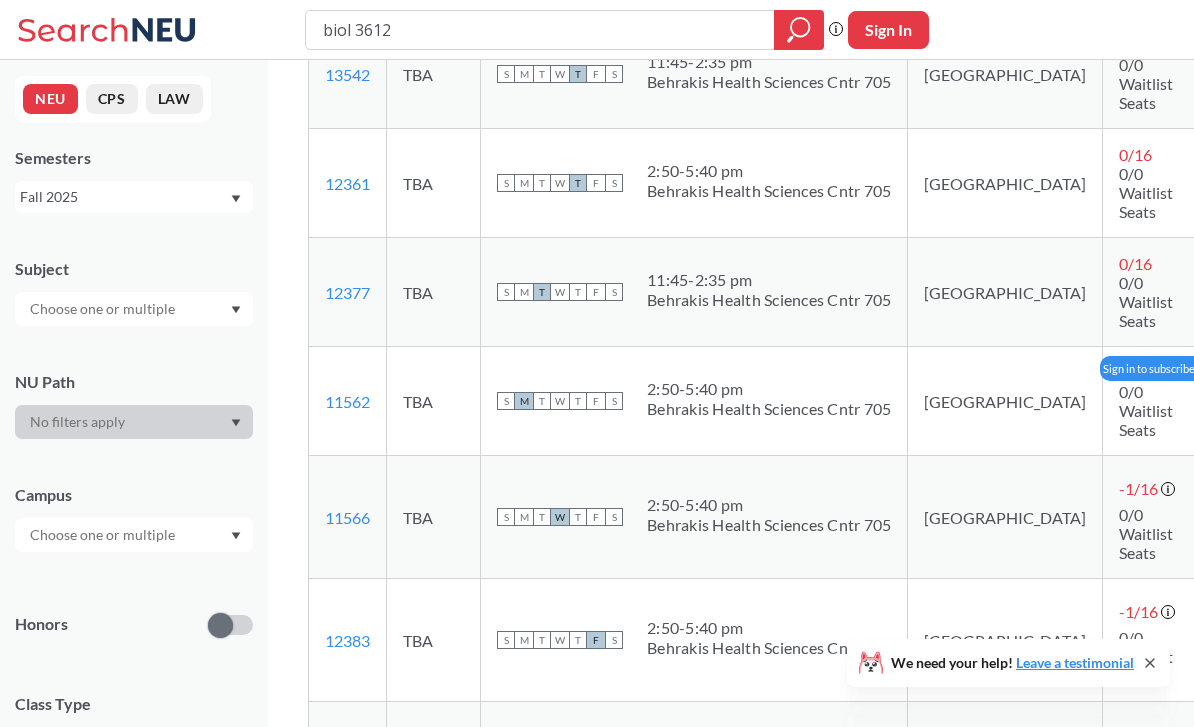 click at bounding box center (1231, 401) 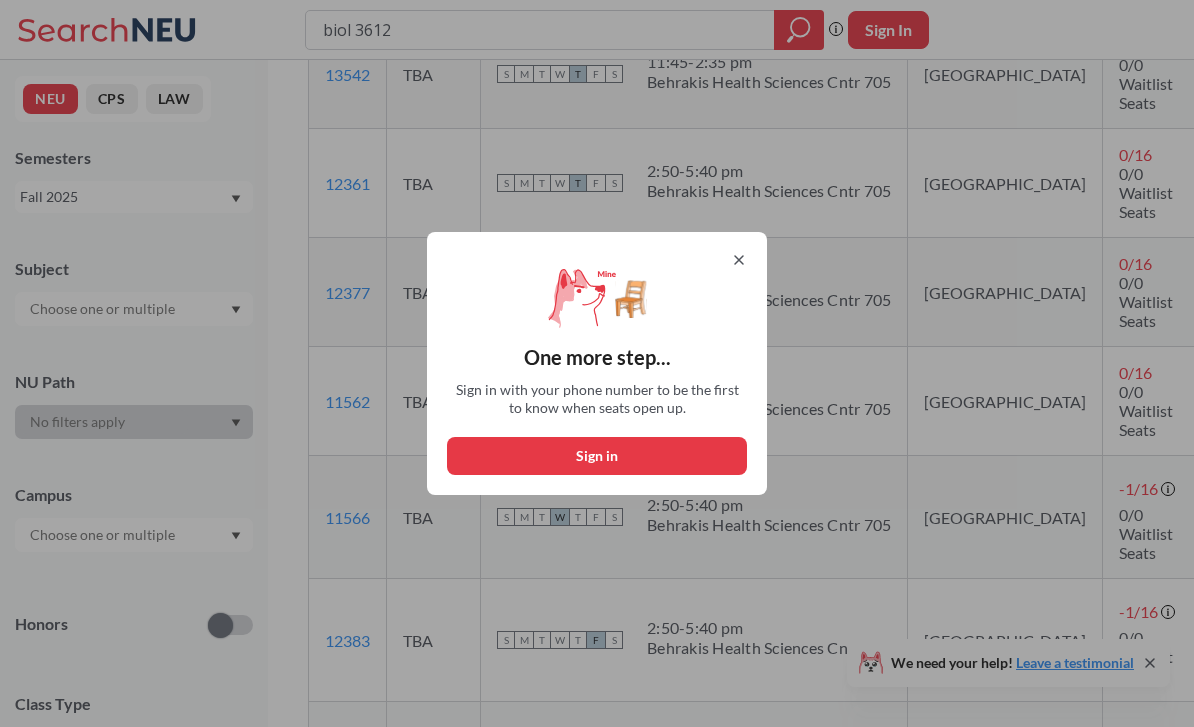 click on "Sign in" at bounding box center (597, 456) 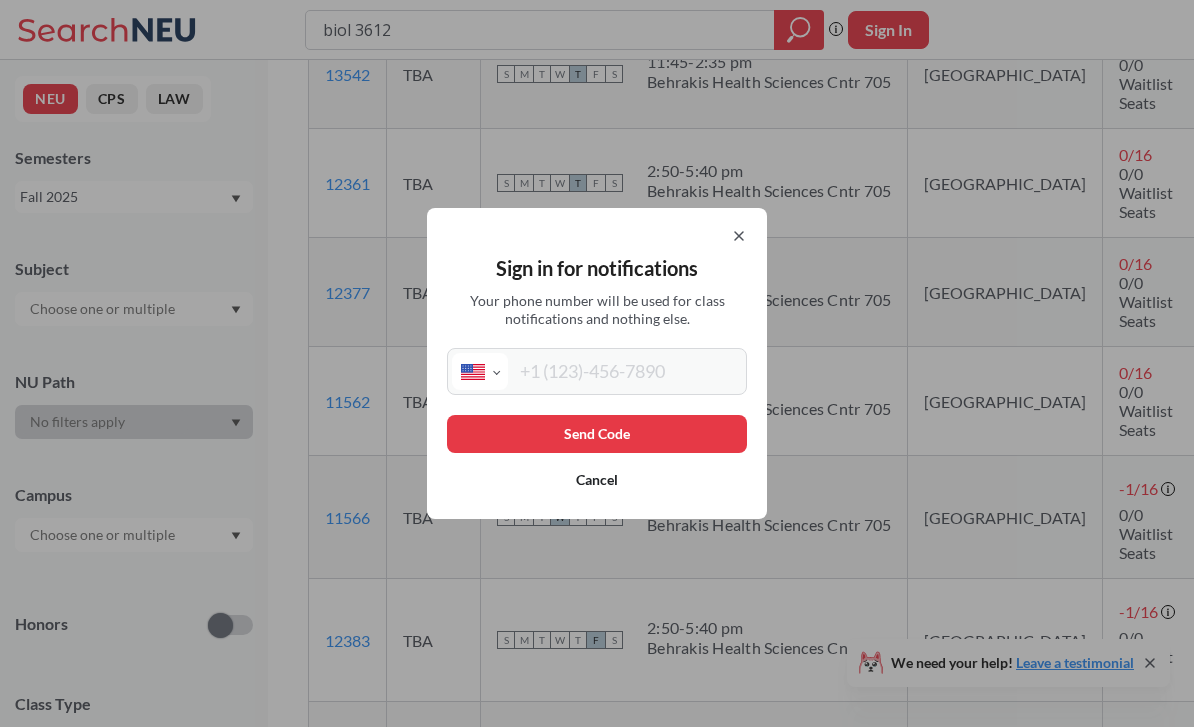 click on "Sign in for notifications Your phone number will be used for class notifications and nothing else. International [GEOGRAPHIC_DATA] [GEOGRAPHIC_DATA] [GEOGRAPHIC_DATA] [GEOGRAPHIC_DATA] [US_STATE] [GEOGRAPHIC_DATA] [GEOGRAPHIC_DATA] [GEOGRAPHIC_DATA] [GEOGRAPHIC_DATA] [GEOGRAPHIC_DATA] [GEOGRAPHIC_DATA] [GEOGRAPHIC_DATA] [DATE][GEOGRAPHIC_DATA] [GEOGRAPHIC_DATA] [GEOGRAPHIC_DATA] [GEOGRAPHIC_DATA] [GEOGRAPHIC_DATA] [GEOGRAPHIC_DATA] [GEOGRAPHIC_DATA] [GEOGRAPHIC_DATA] [GEOGRAPHIC_DATA] [GEOGRAPHIC_DATA] [GEOGRAPHIC_DATA] [GEOGRAPHIC_DATA] [GEOGRAPHIC_DATA] [GEOGRAPHIC_DATA] [GEOGRAPHIC_DATA] [GEOGRAPHIC_DATA], [GEOGRAPHIC_DATA] [GEOGRAPHIC_DATA] [GEOGRAPHIC_DATA] [GEOGRAPHIC_DATA] [GEOGRAPHIC_DATA] [GEOGRAPHIC_DATA] [GEOGRAPHIC_DATA] [GEOGRAPHIC_DATA] [GEOGRAPHIC_DATA] [GEOGRAPHIC_DATA] [GEOGRAPHIC_DATA] [GEOGRAPHIC_DATA] [GEOGRAPHIC_DATA] [GEOGRAPHIC_DATA] [GEOGRAPHIC_DATA] [GEOGRAPHIC_DATA] [GEOGRAPHIC_DATA] [GEOGRAPHIC_DATA] [GEOGRAPHIC_DATA] [GEOGRAPHIC_DATA] [GEOGRAPHIC_DATA] [GEOGRAPHIC_DATA] [GEOGRAPHIC_DATA] [GEOGRAPHIC_DATA], [GEOGRAPHIC_DATA] [GEOGRAPHIC_DATA] [GEOGRAPHIC_DATA] d'Ivoire [GEOGRAPHIC_DATA] [GEOGRAPHIC_DATA] [GEOGRAPHIC_DATA] [GEOGRAPHIC_DATA] [GEOGRAPHIC_DATA] [GEOGRAPHIC_DATA] [GEOGRAPHIC_DATA] [GEOGRAPHIC_DATA] [GEOGRAPHIC_DATA] [GEOGRAPHIC_DATA] [GEOGRAPHIC_DATA] [GEOGRAPHIC_DATA] [GEOGRAPHIC_DATA] [GEOGRAPHIC_DATA] [GEOGRAPHIC_DATA] [GEOGRAPHIC_DATA] [GEOGRAPHIC_DATA] [GEOGRAPHIC_DATA] [US_STATE] [GEOGRAPHIC_DATA] [GEOGRAPHIC_DATA] [GEOGRAPHIC_DATA] [GEOGRAPHIC_DATA] [GEOGRAPHIC_DATA]" at bounding box center [597, 363] 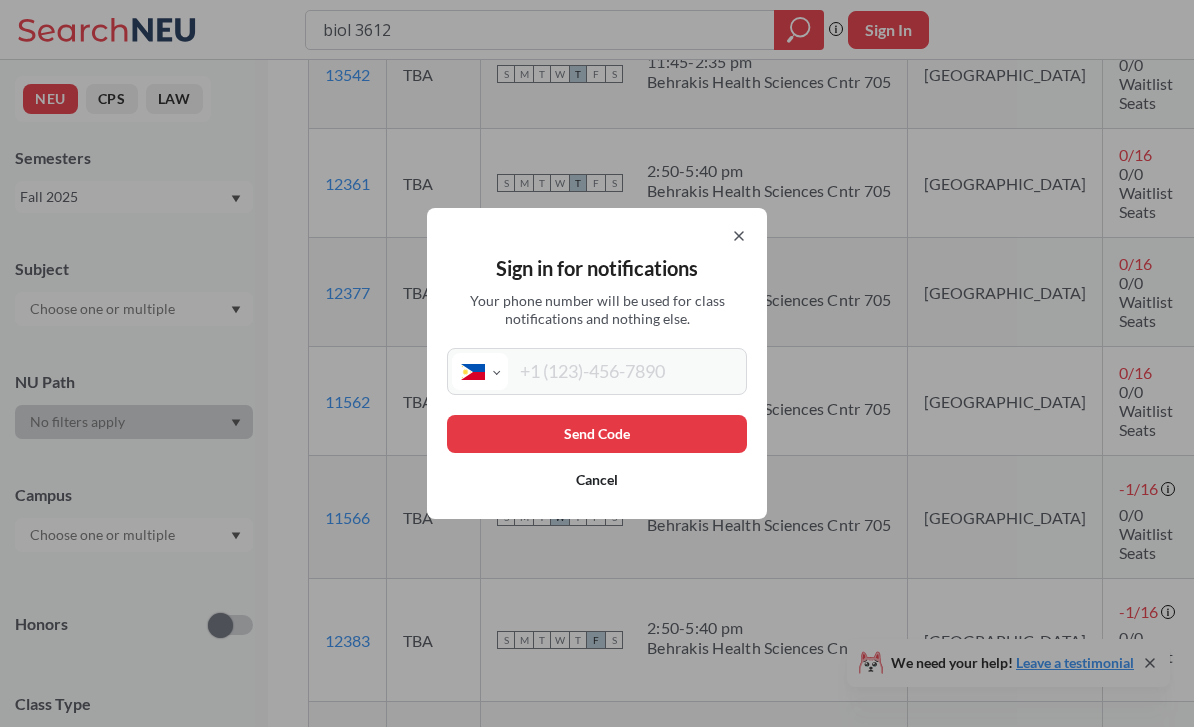 click at bounding box center (625, 371) 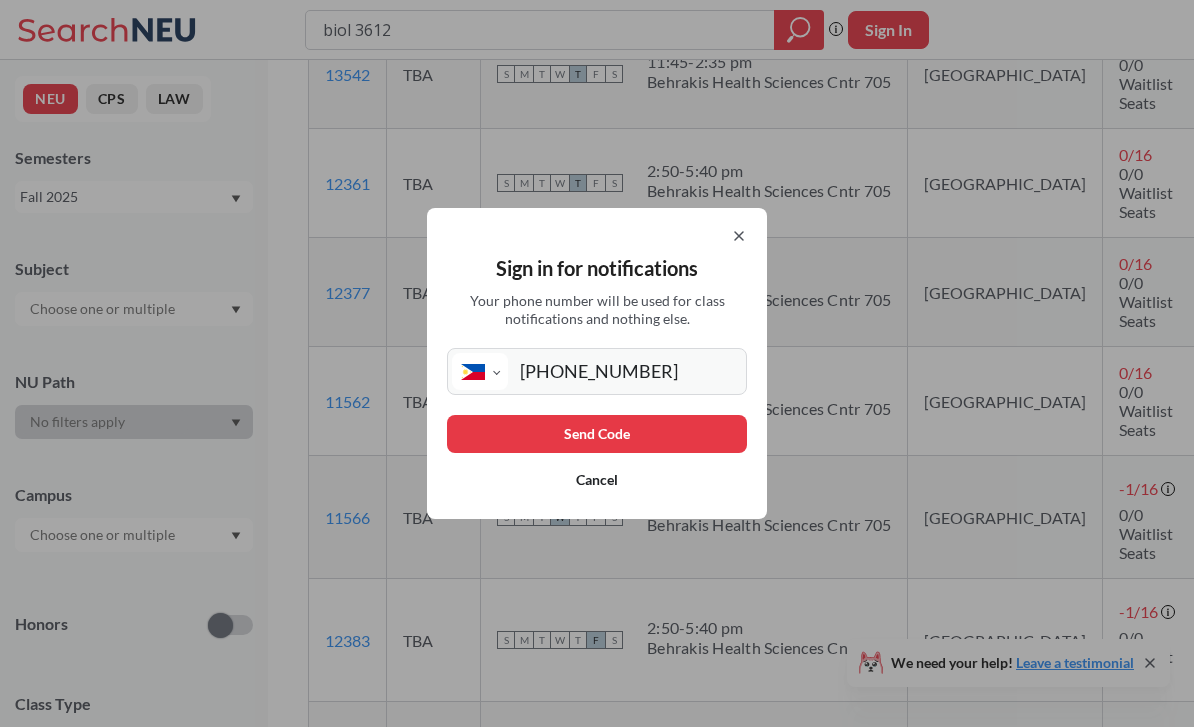 type on "[PHONE_NUMBER]" 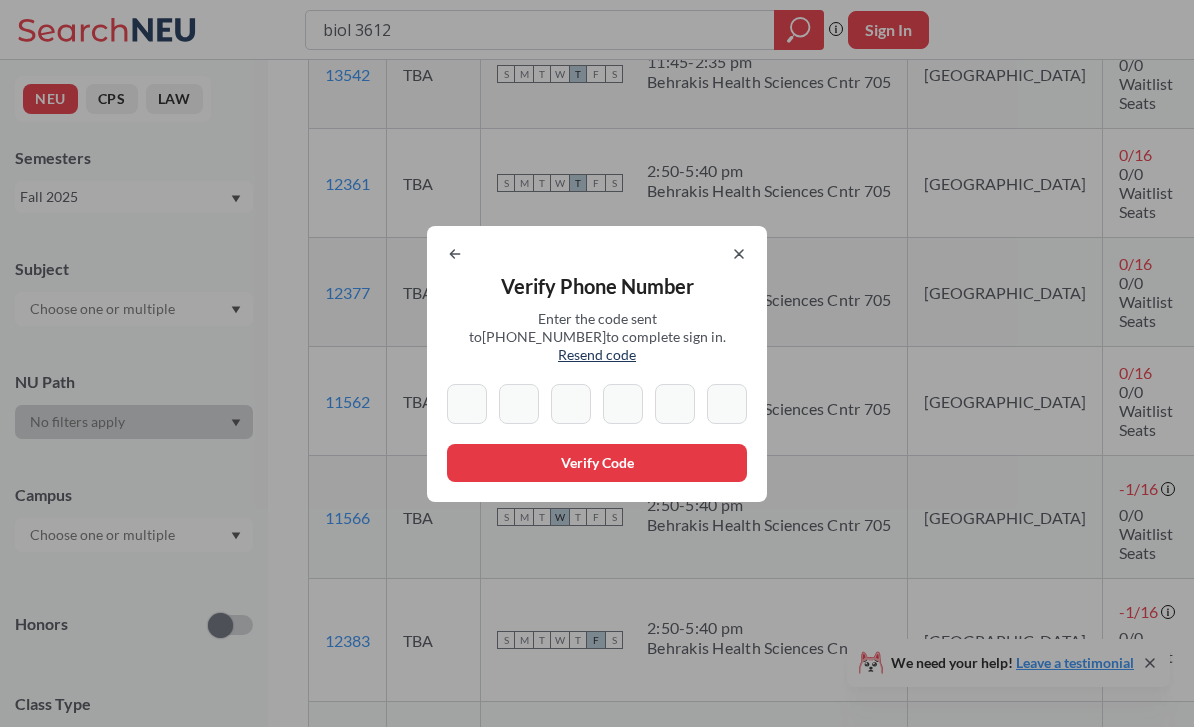 type on "9" 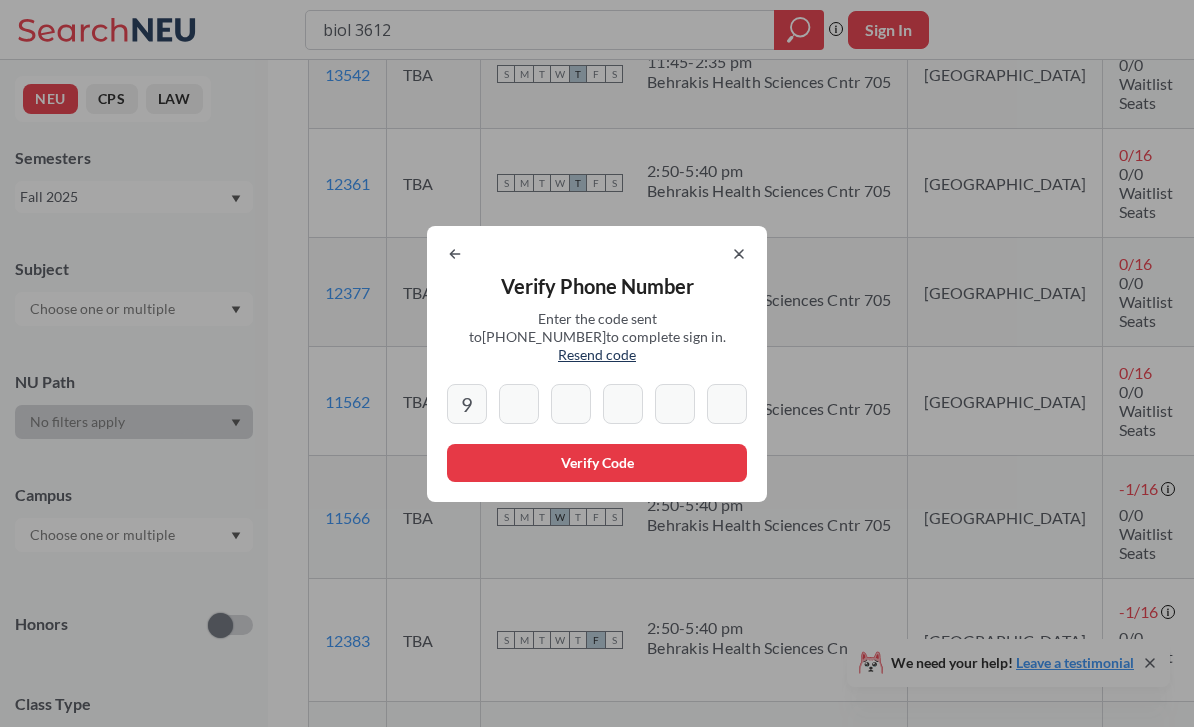 type on "4" 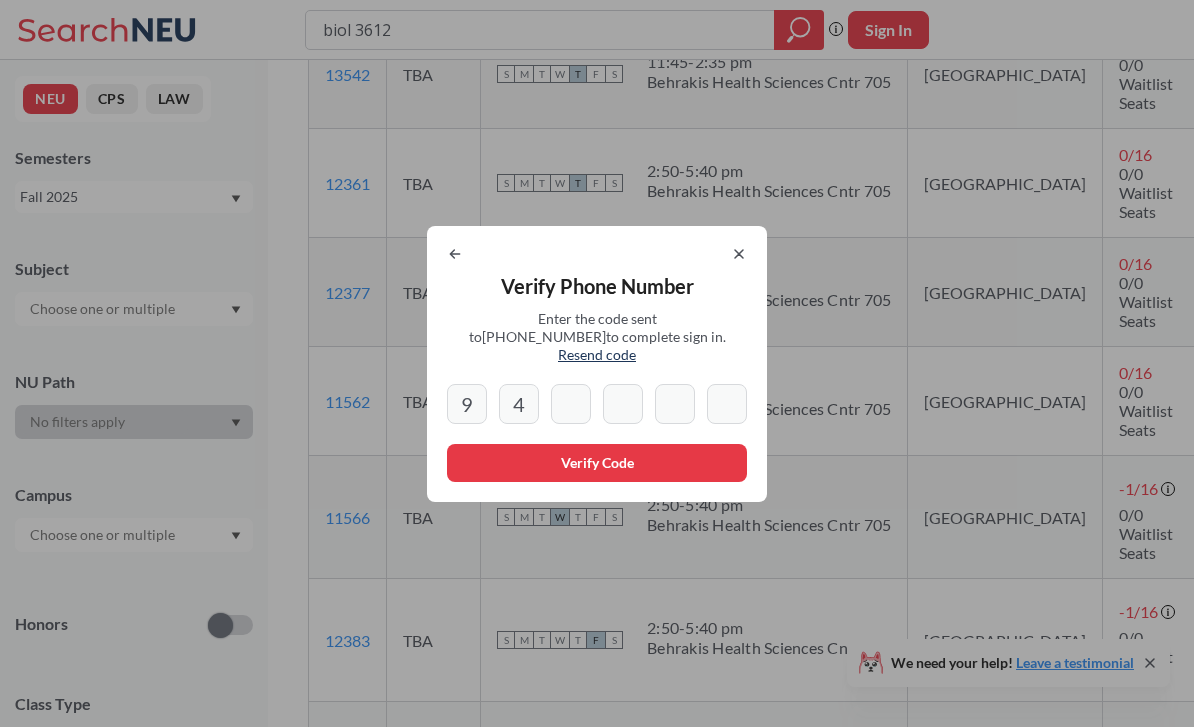type on "8" 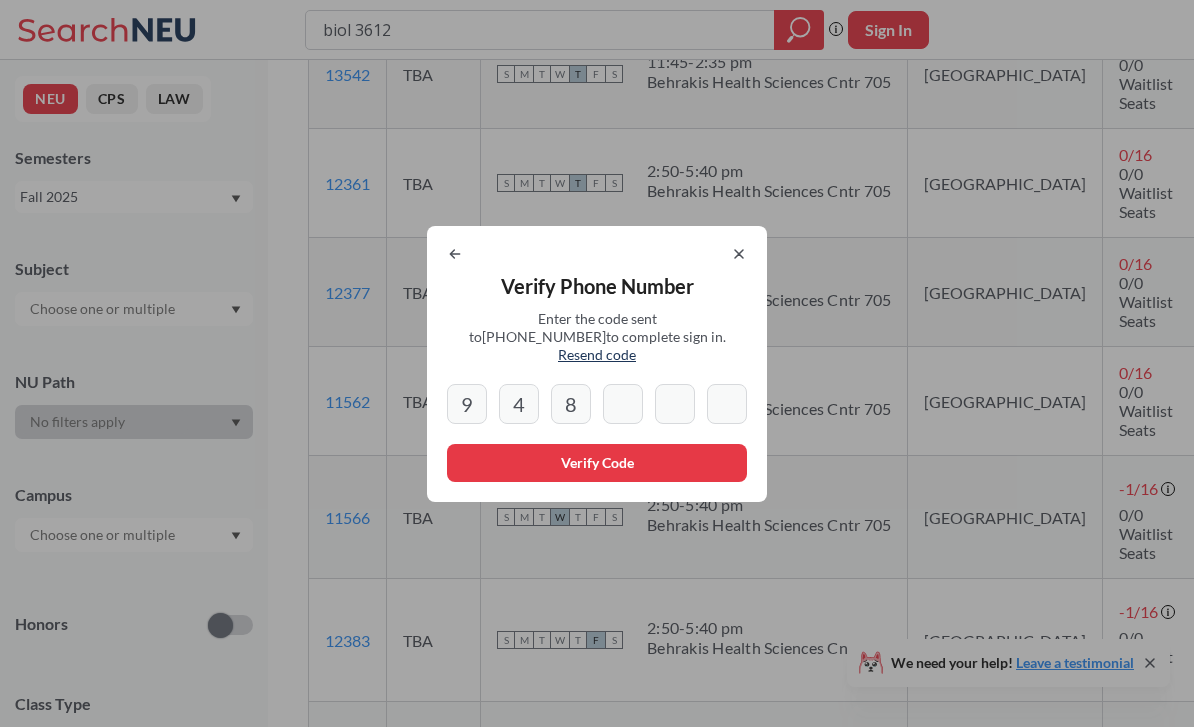 type on "2" 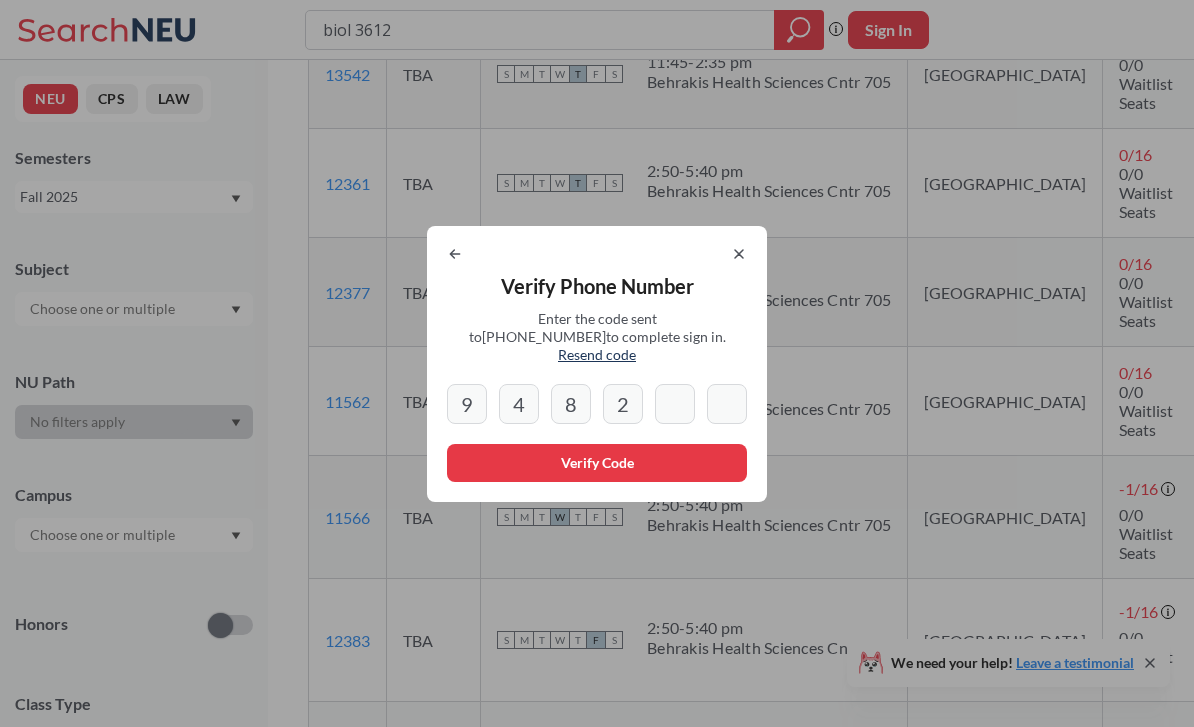 type on "2" 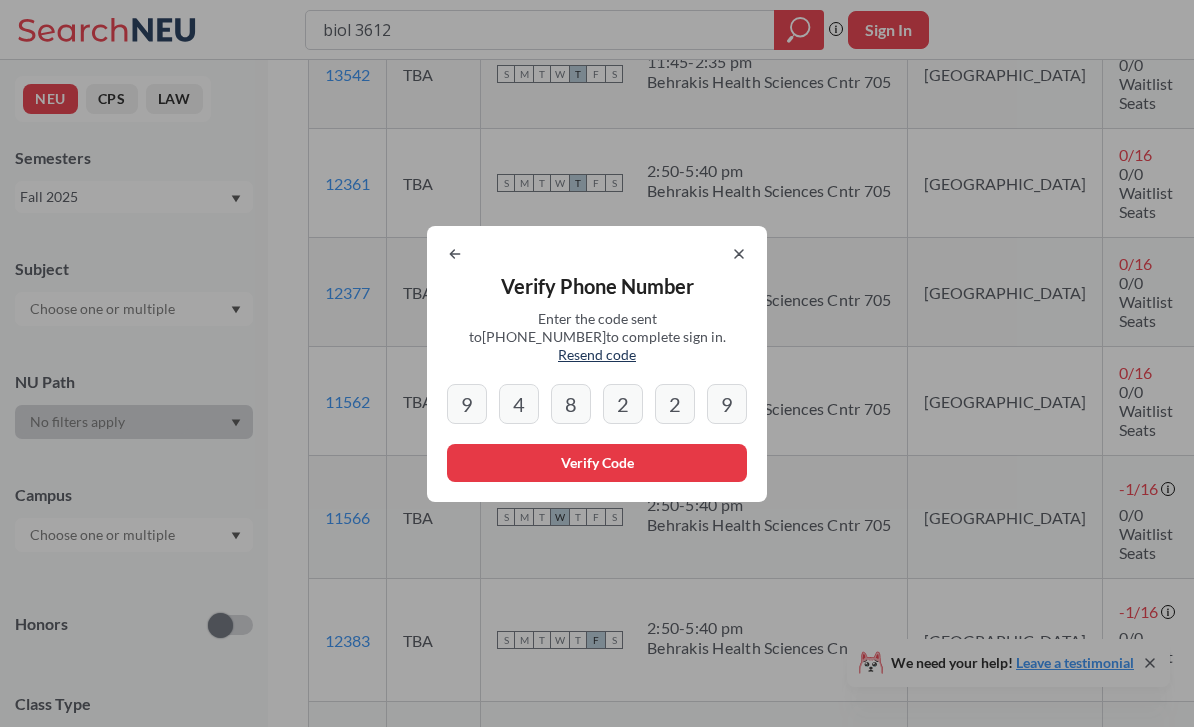 type on "9" 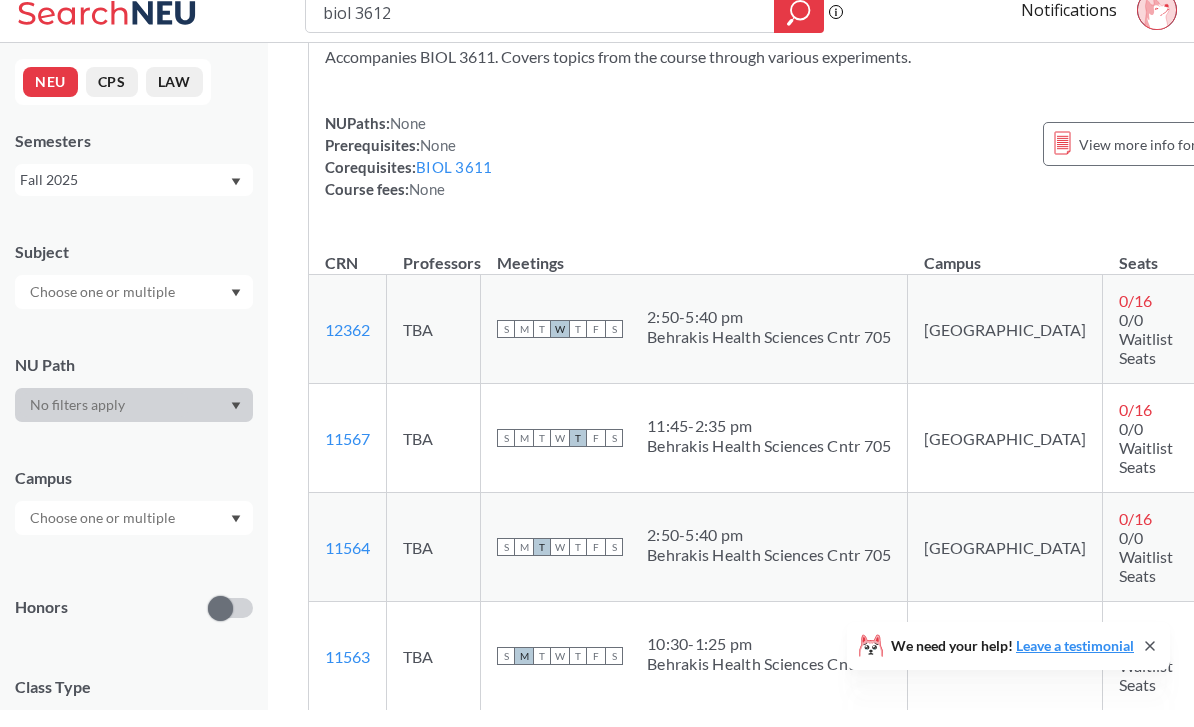 scroll, scrollTop: 117, scrollLeft: 0, axis: vertical 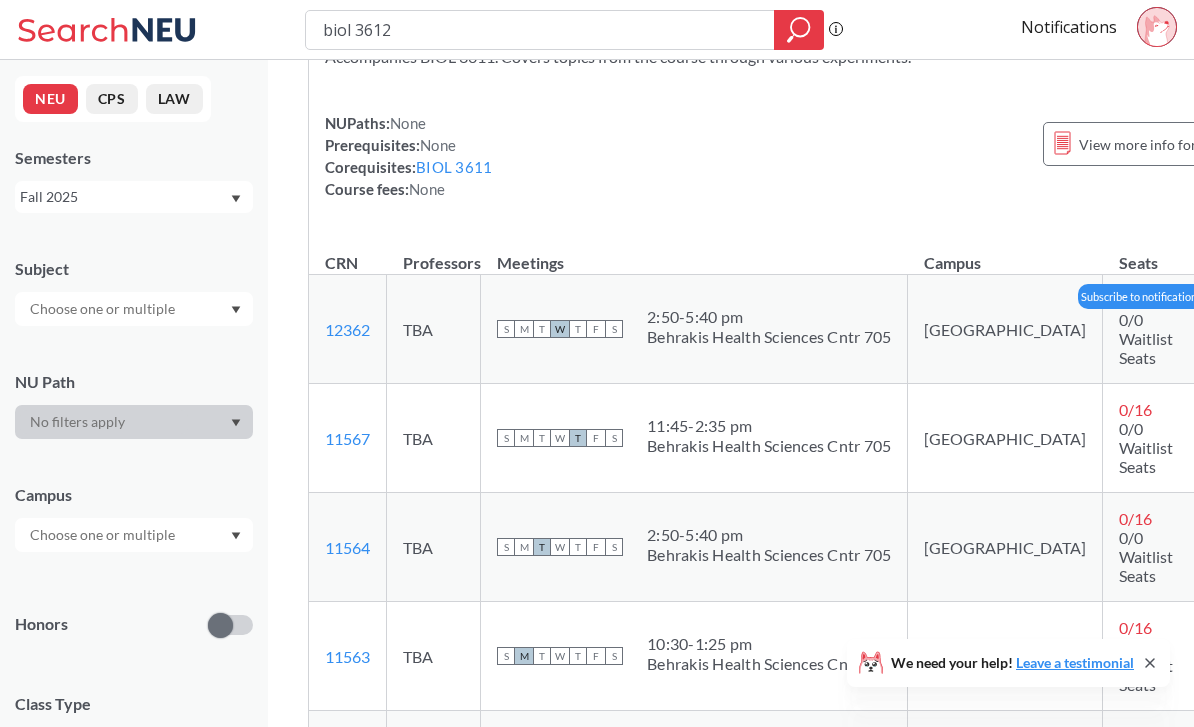 click at bounding box center [1241, 329] 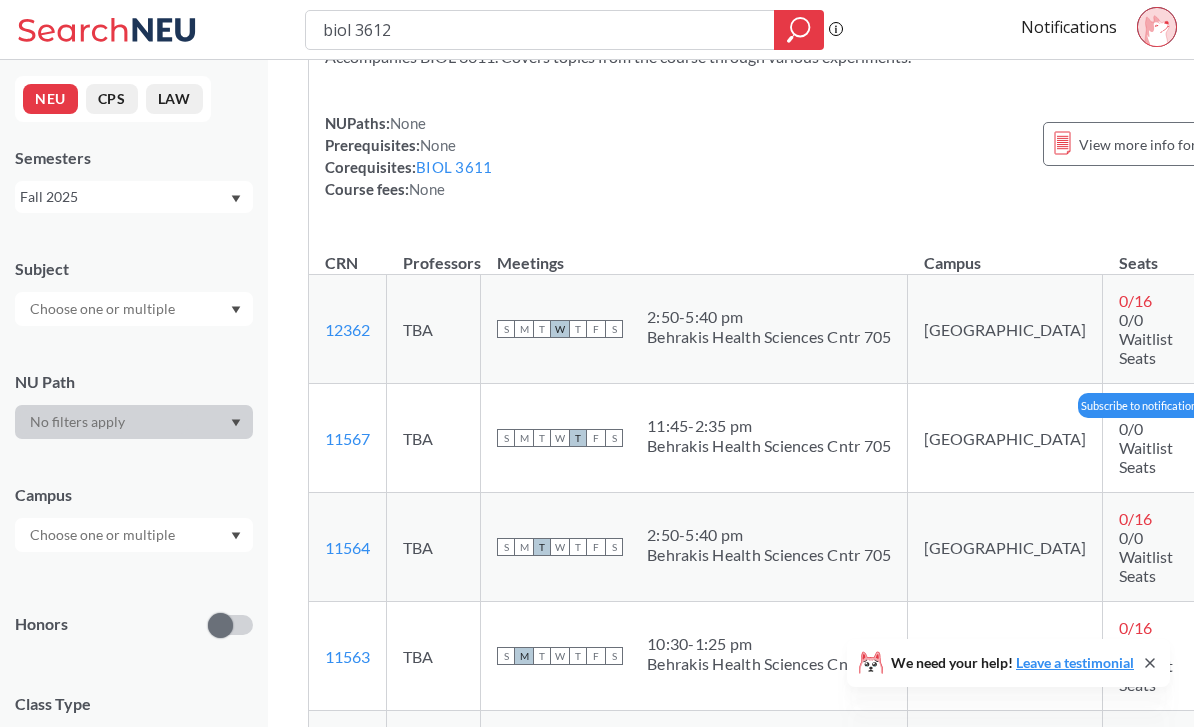 click at bounding box center [1241, 438] 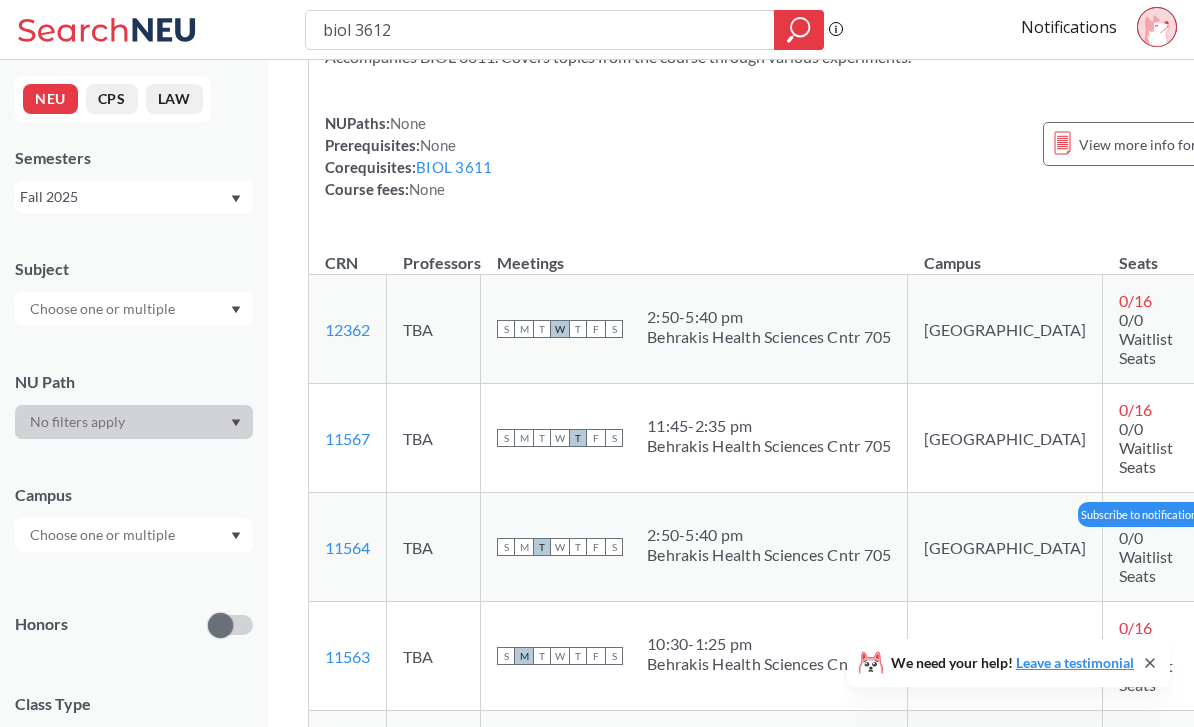 click at bounding box center [1241, 547] 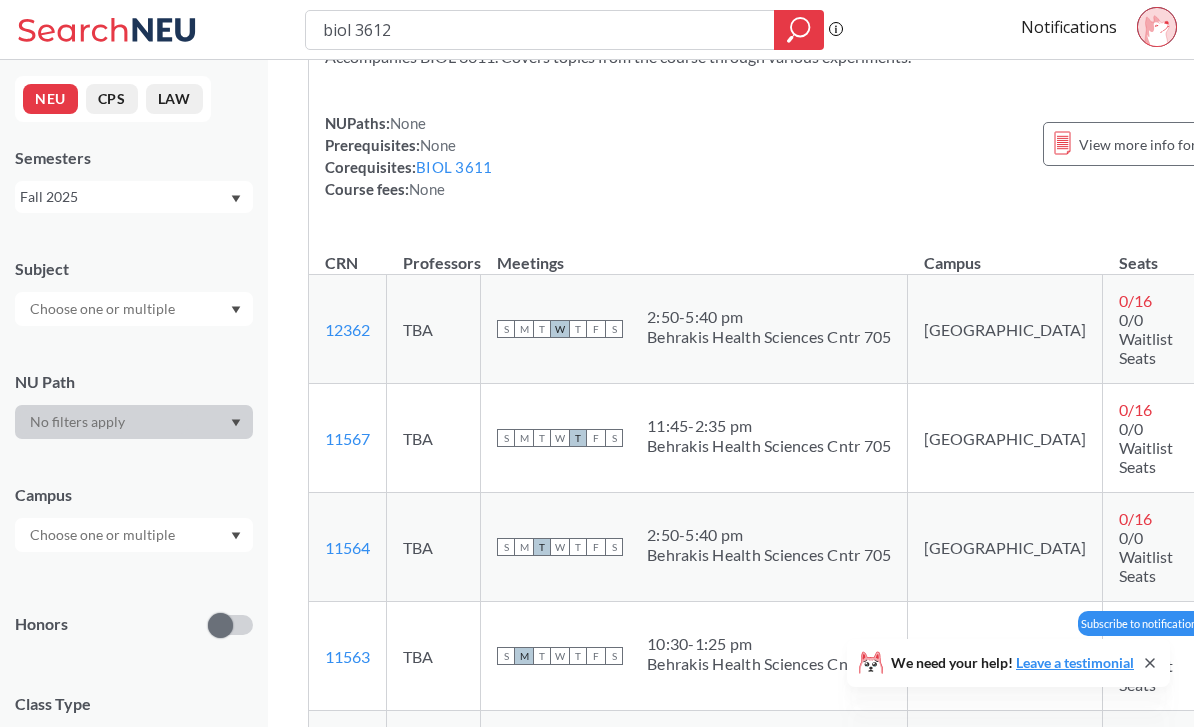 click at bounding box center (1241, 656) 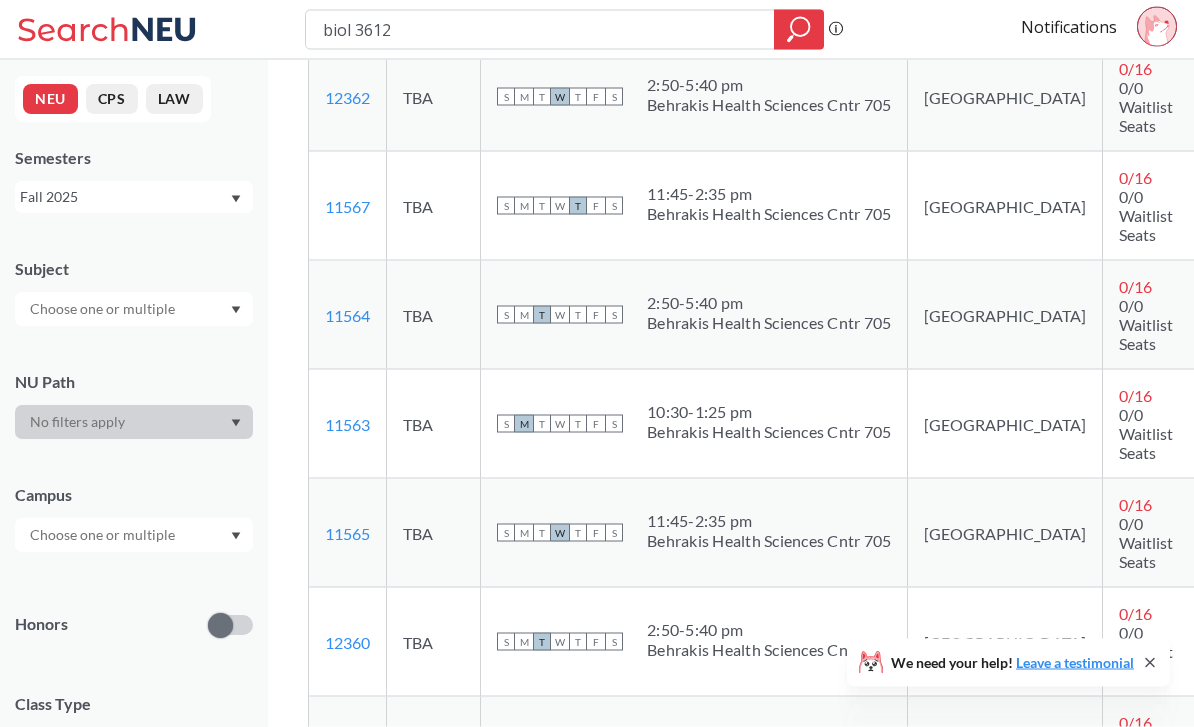 scroll, scrollTop: 361, scrollLeft: 0, axis: vertical 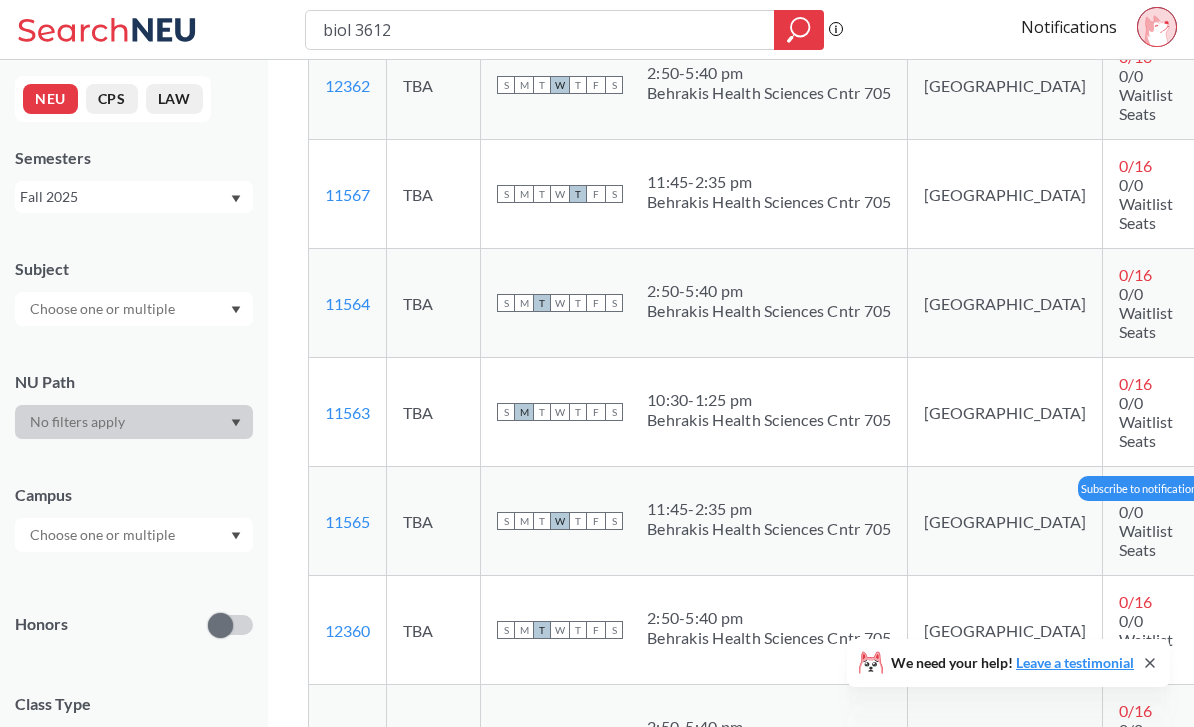 click at bounding box center [1231, 521] 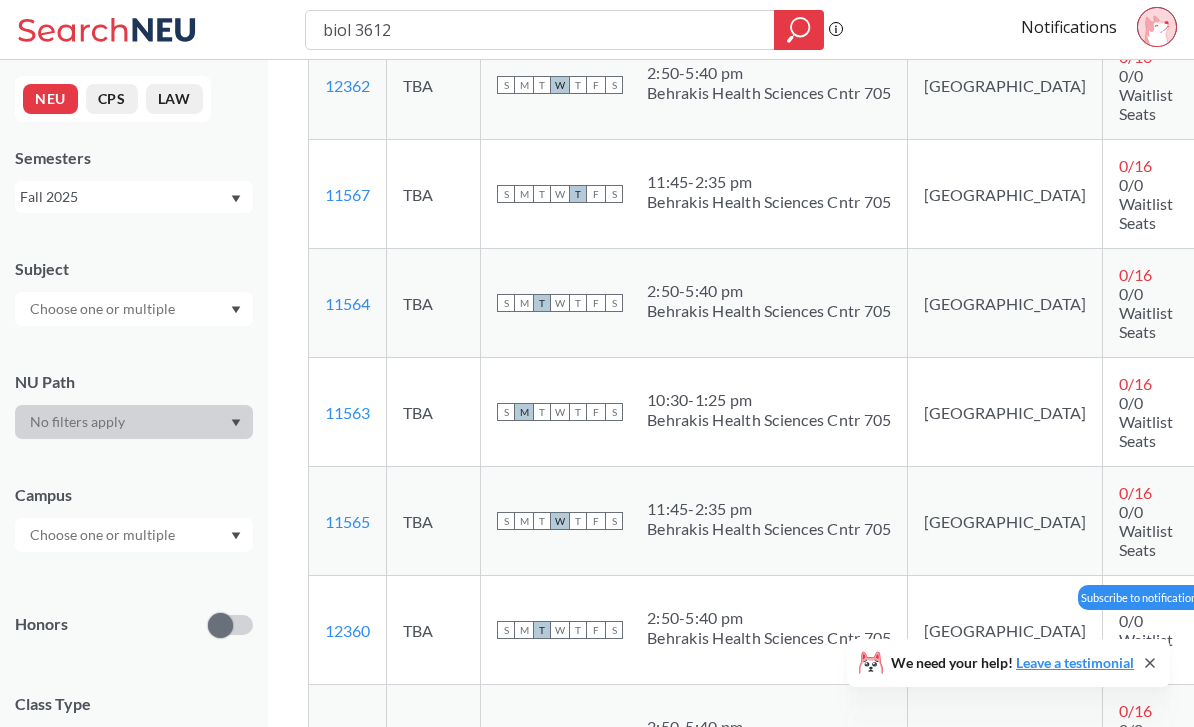 click at bounding box center (1241, 630) 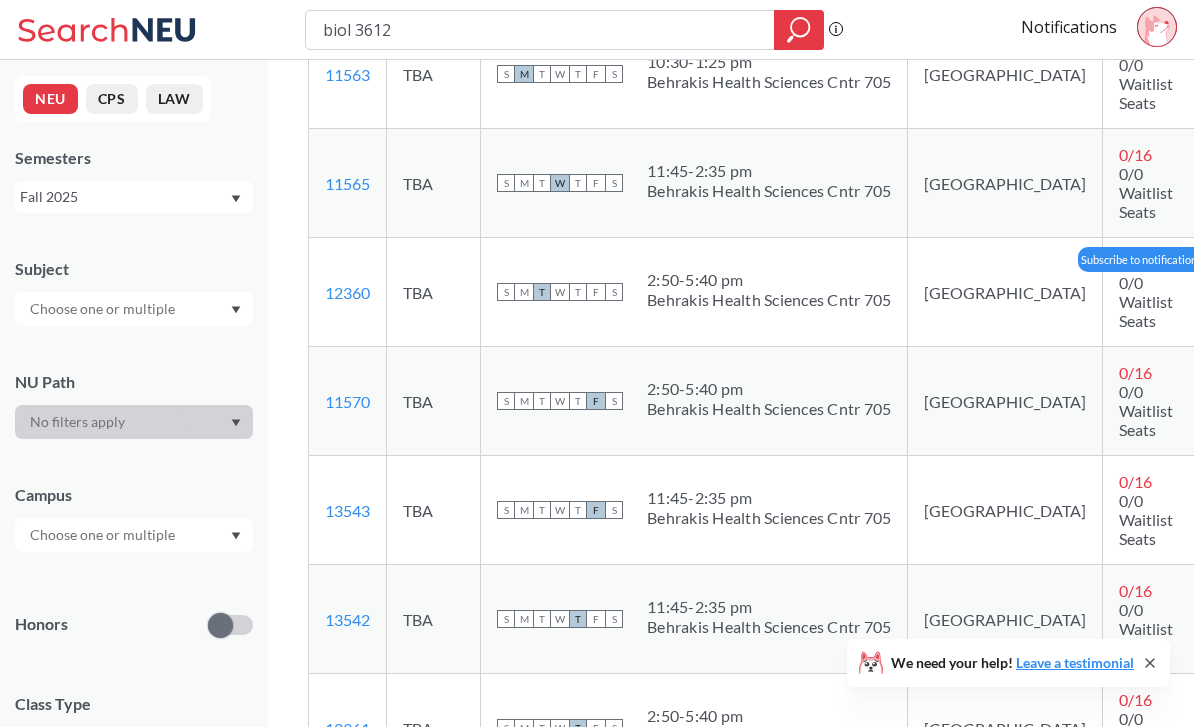 scroll, scrollTop: 714, scrollLeft: 0, axis: vertical 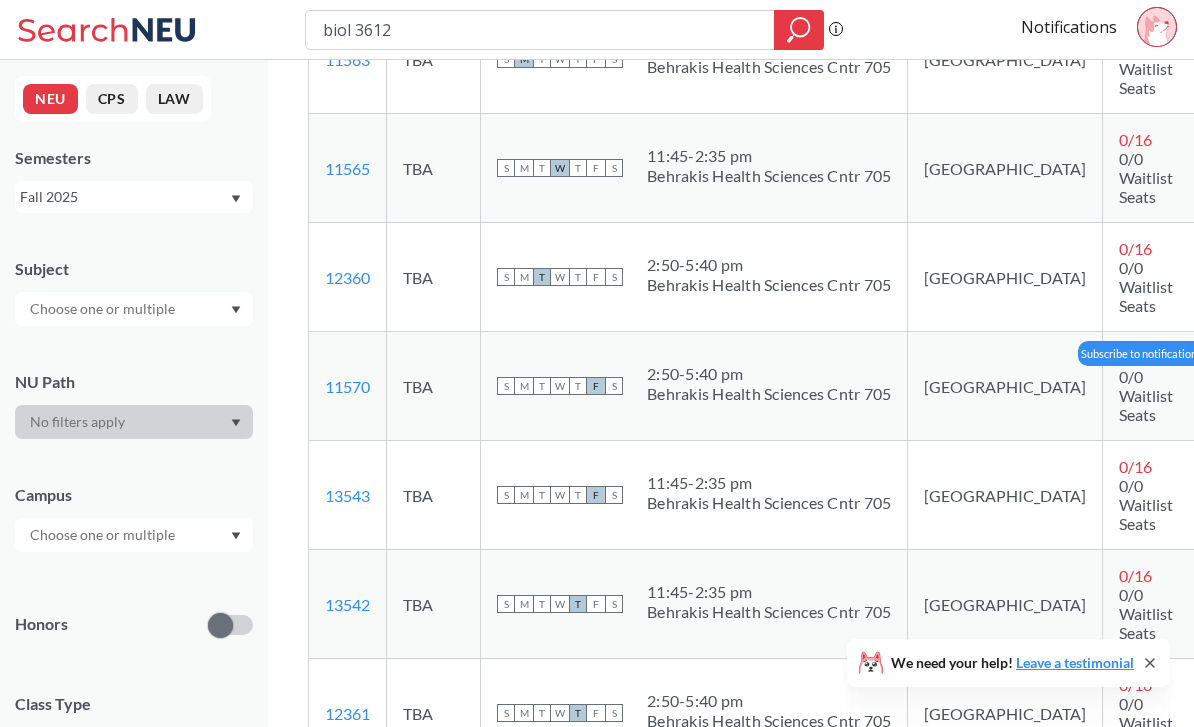 click at bounding box center (1231, 386) 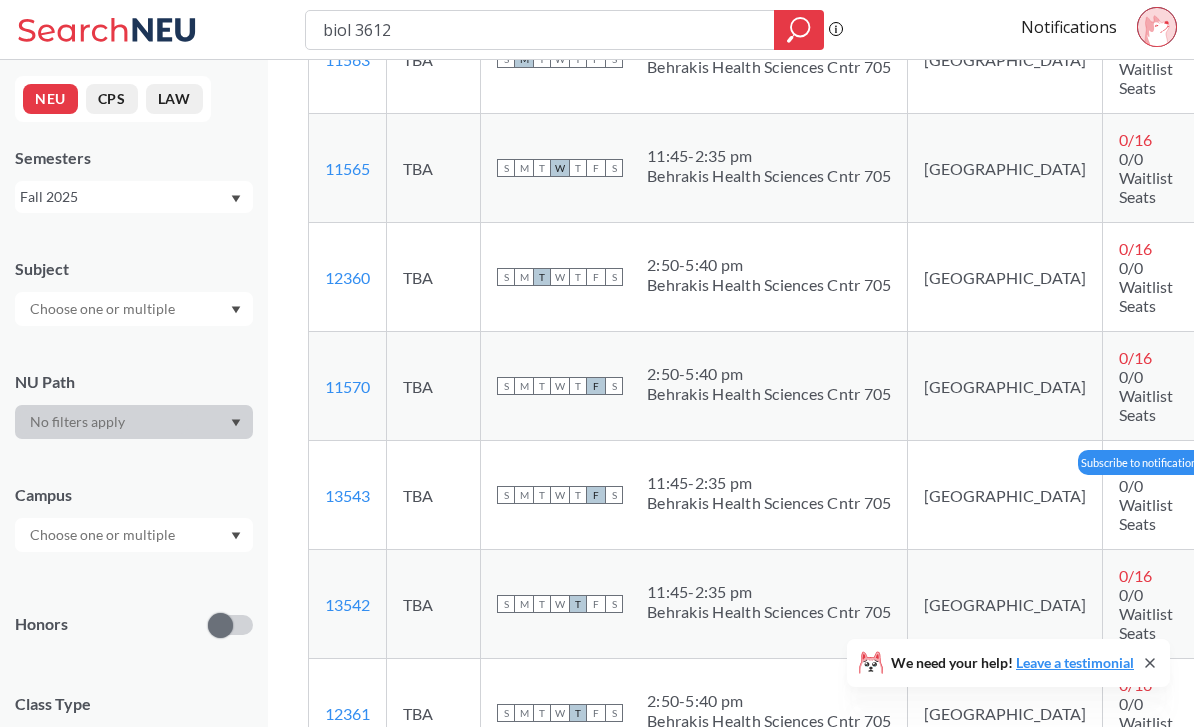 click at bounding box center [1231, 495] 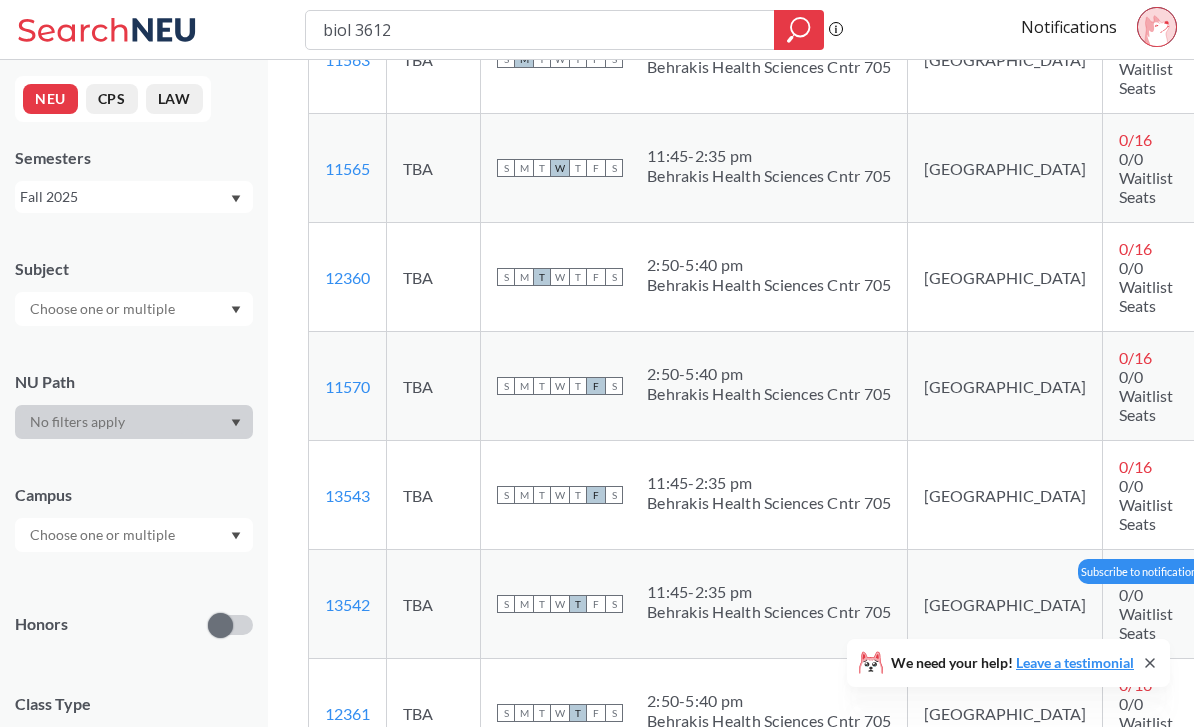 click at bounding box center [1231, 604] 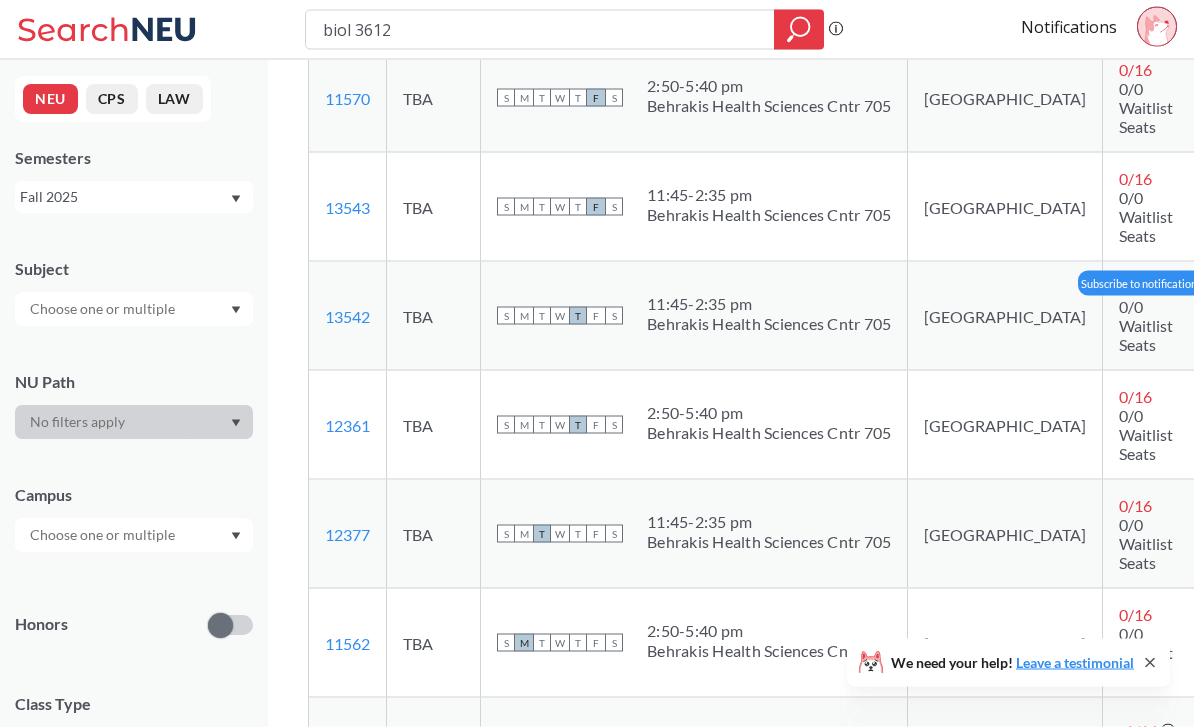 scroll, scrollTop: 1002, scrollLeft: 0, axis: vertical 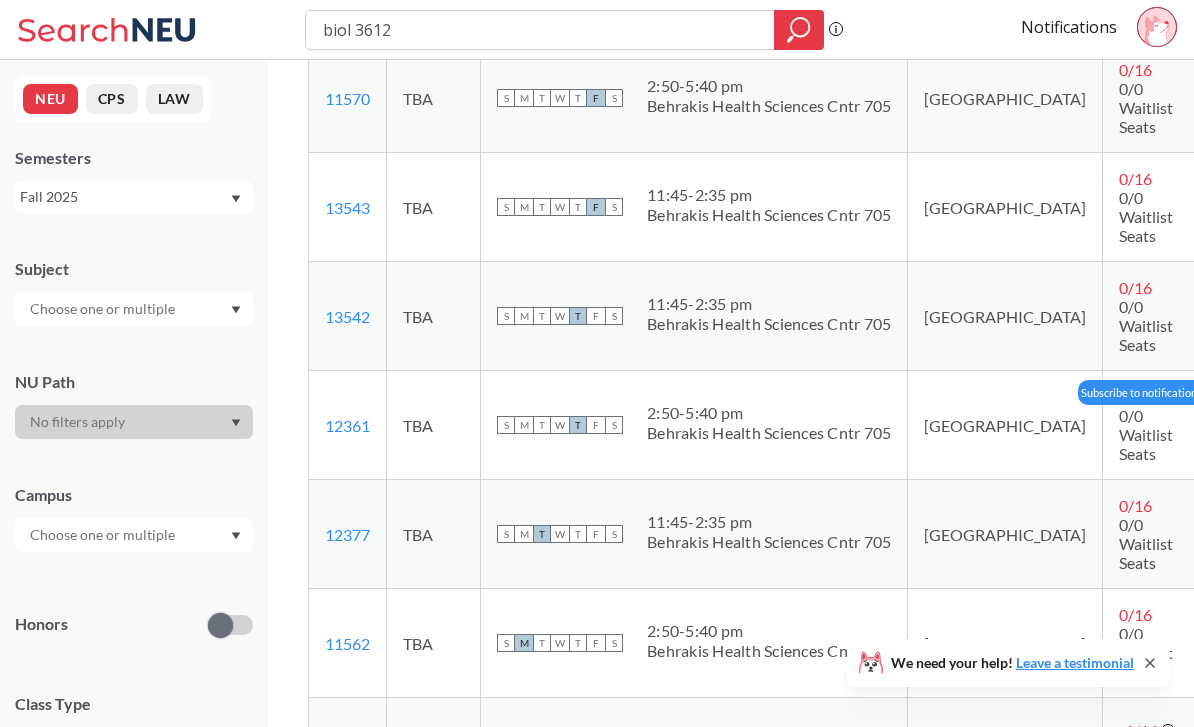 click at bounding box center (1231, 425) 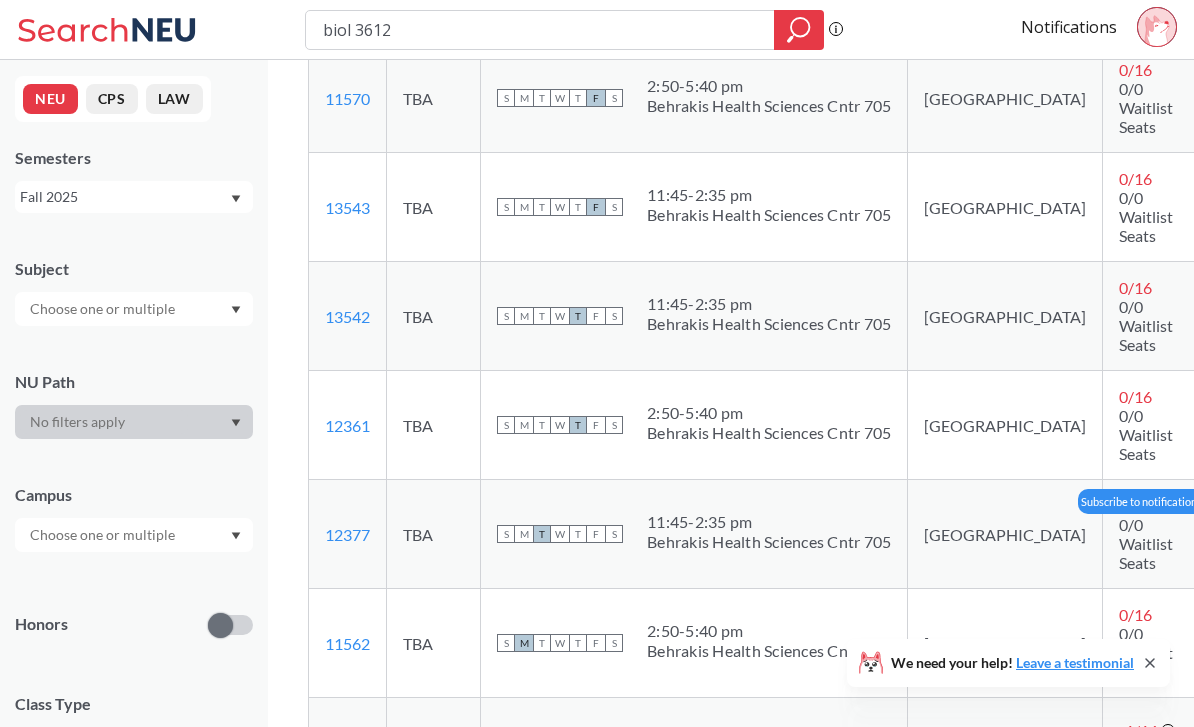 click at bounding box center (1231, 534) 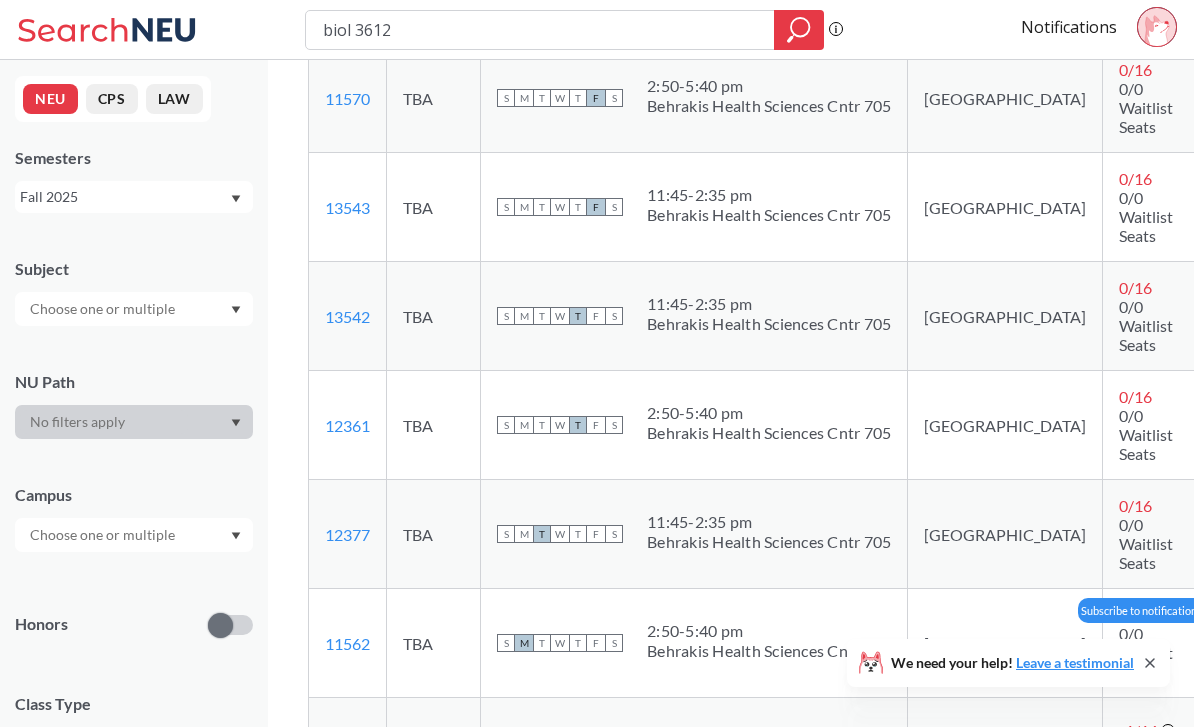 click at bounding box center [1231, 643] 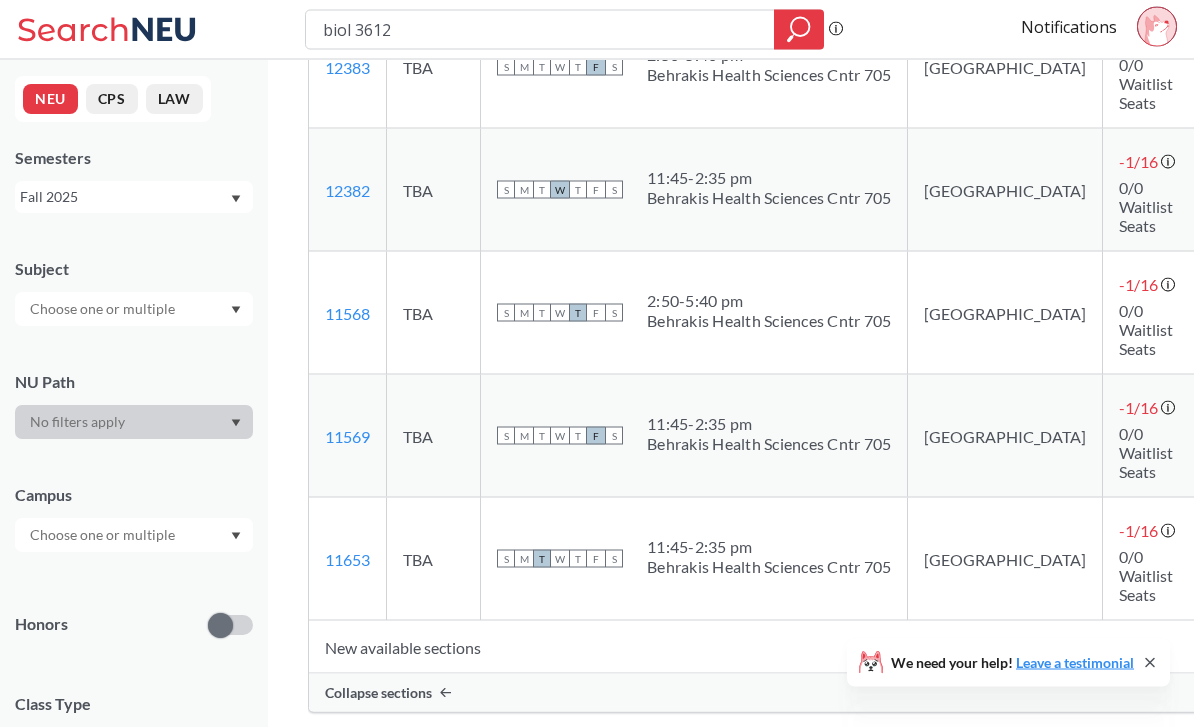 scroll, scrollTop: 1816, scrollLeft: 0, axis: vertical 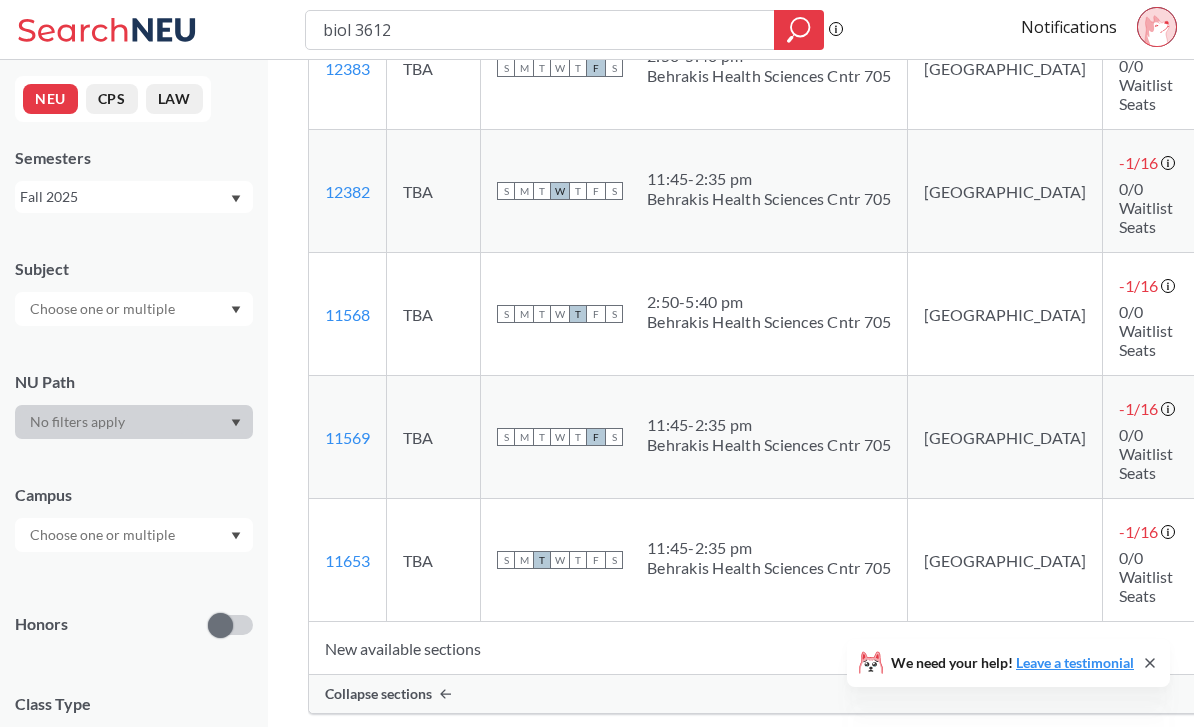 click at bounding box center (1230, 648) 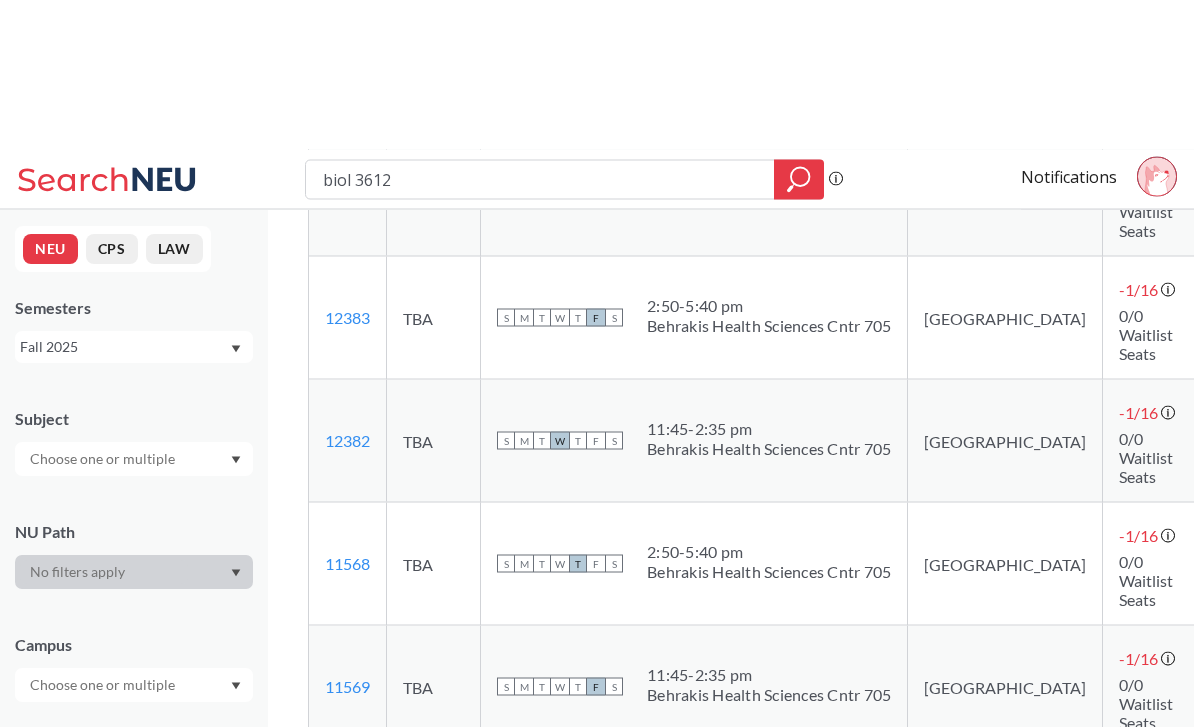 scroll, scrollTop: 1559, scrollLeft: 0, axis: vertical 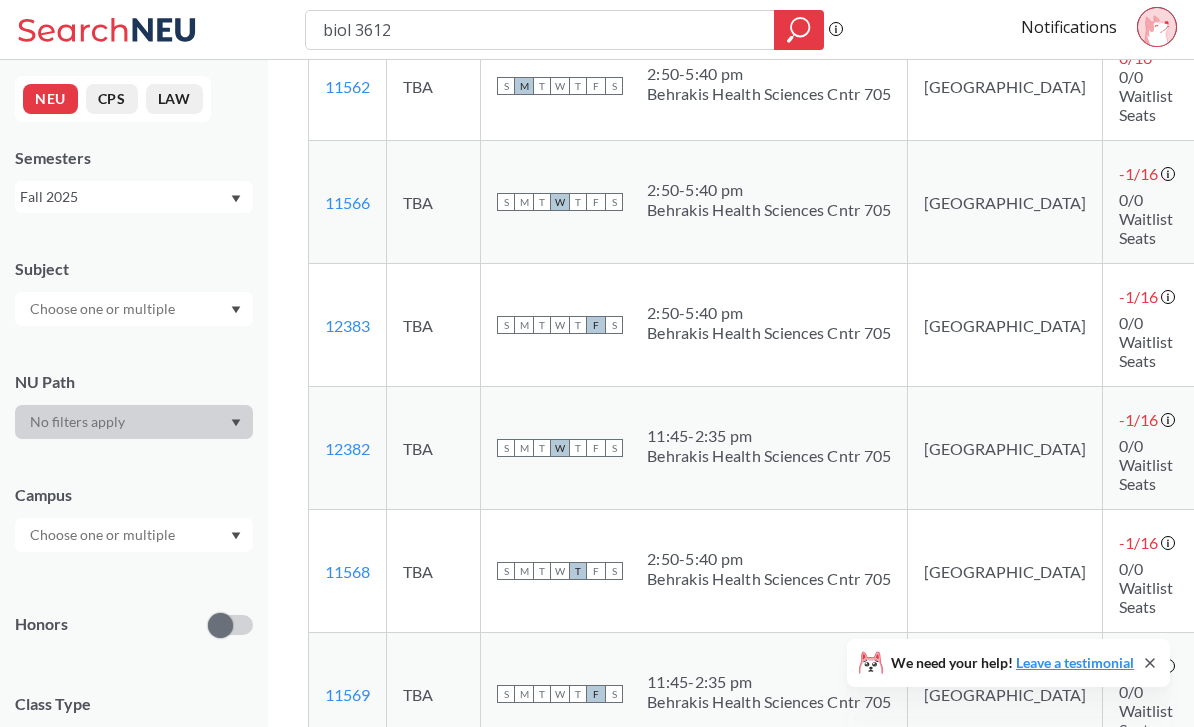 click on "Notification limit reached - unsubscribe to add more." at bounding box center (1241, 202) 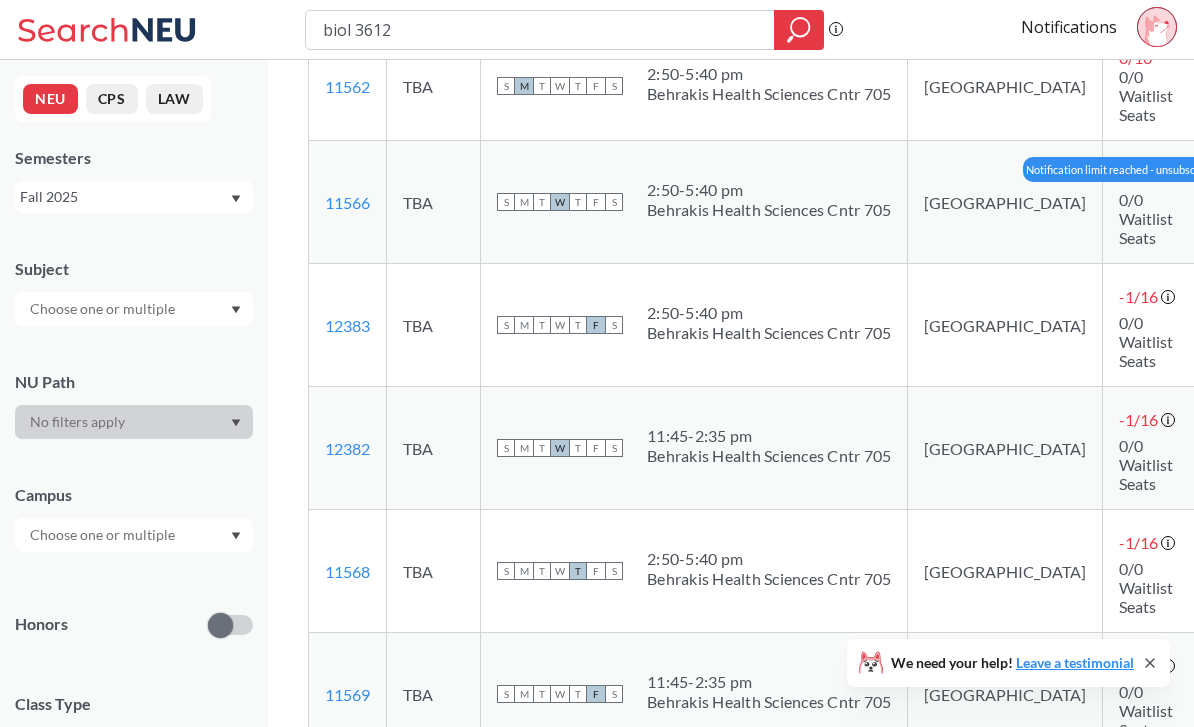 click at bounding box center [1231, 202] 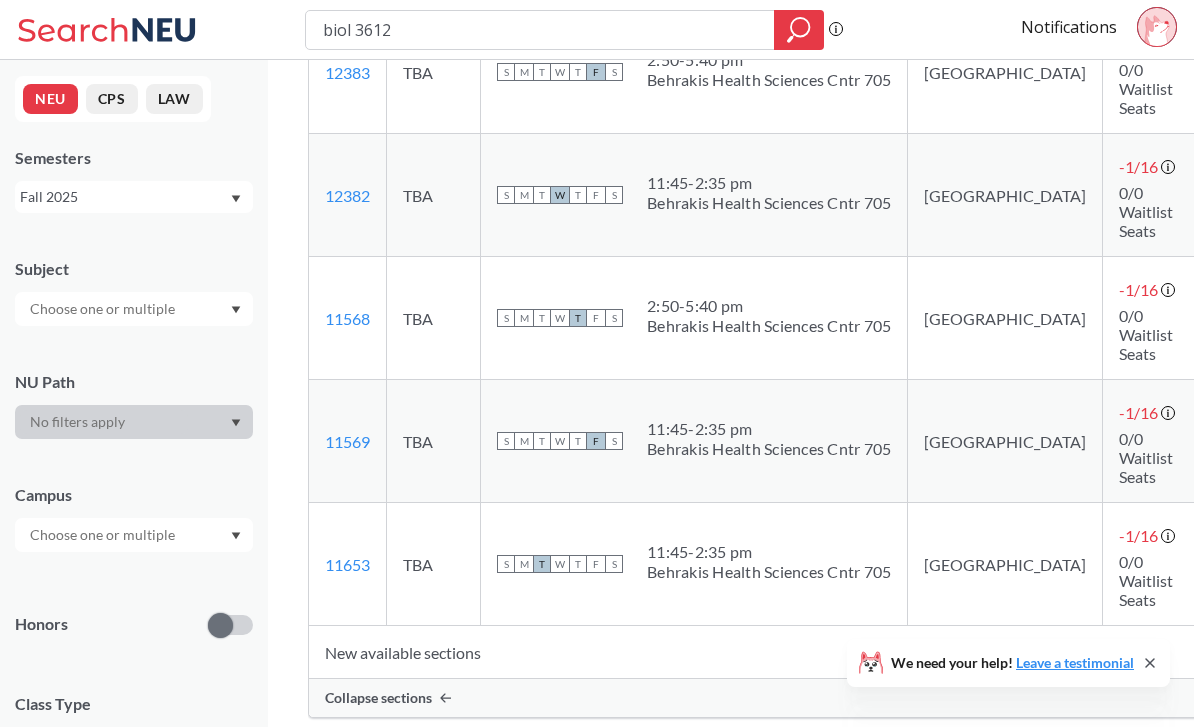 scroll, scrollTop: 1810, scrollLeft: 0, axis: vertical 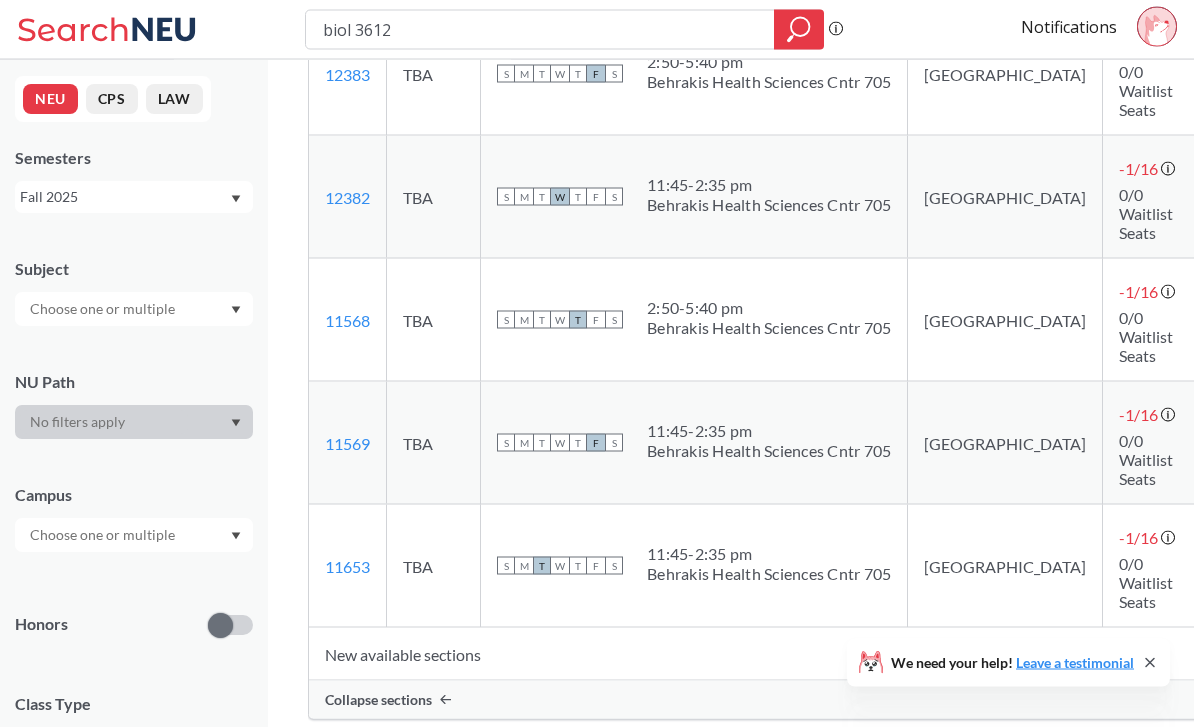 click on "Notification limit reached - unsubscribe to add more." at bounding box center (1241, 654) 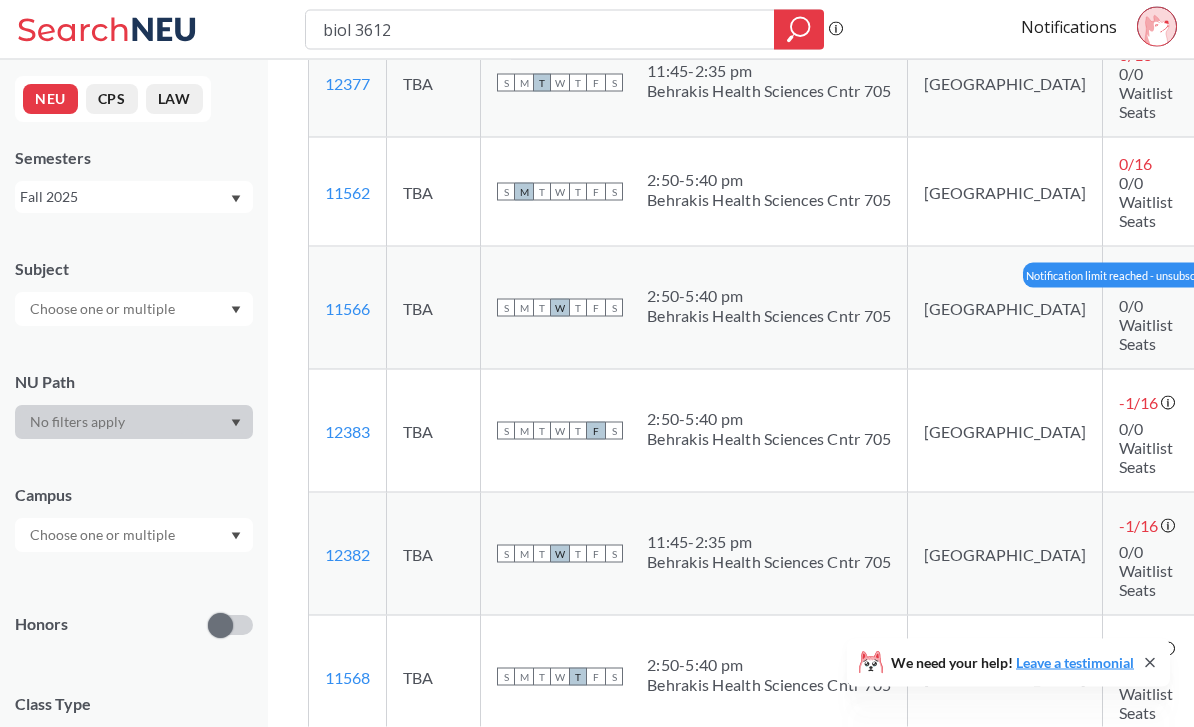 scroll, scrollTop: 1454, scrollLeft: 0, axis: vertical 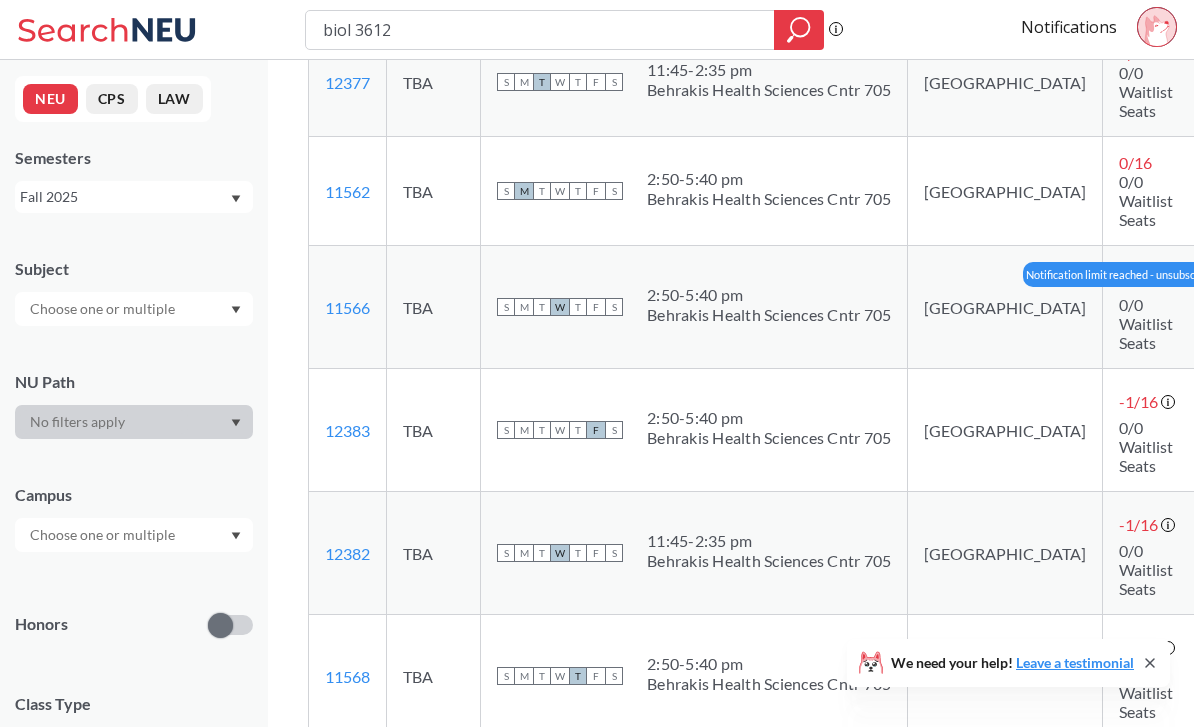 click at bounding box center [1241, 307] 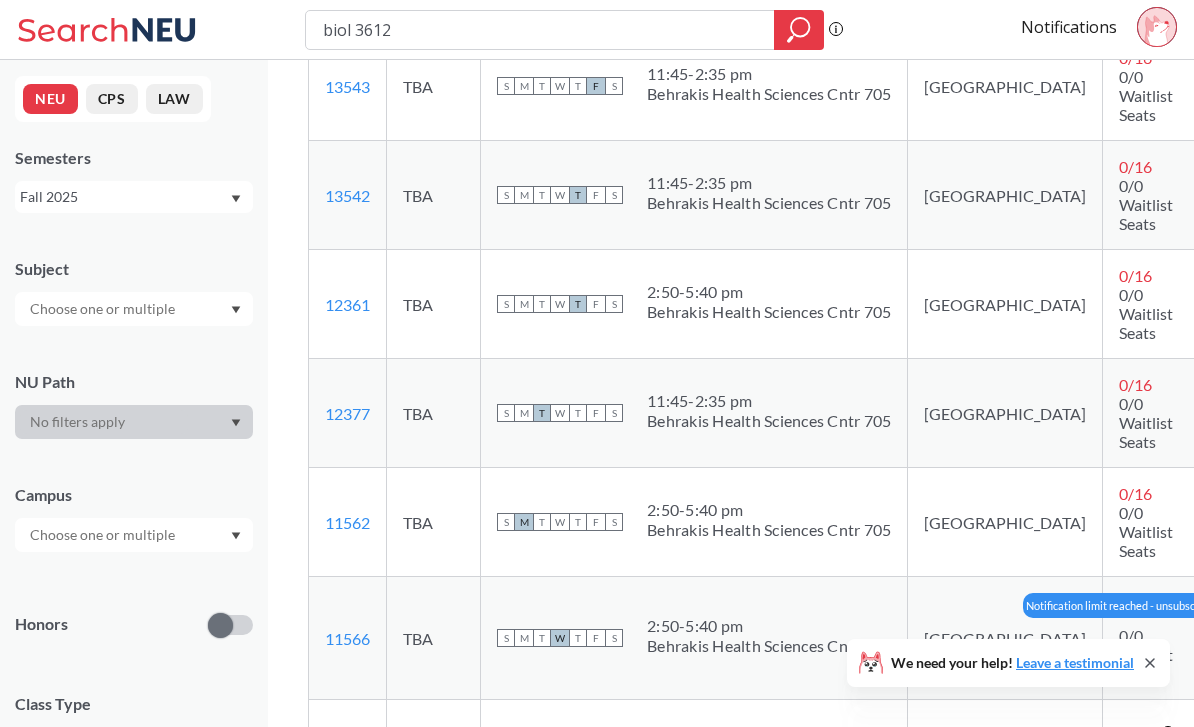 scroll, scrollTop: 1123, scrollLeft: 0, axis: vertical 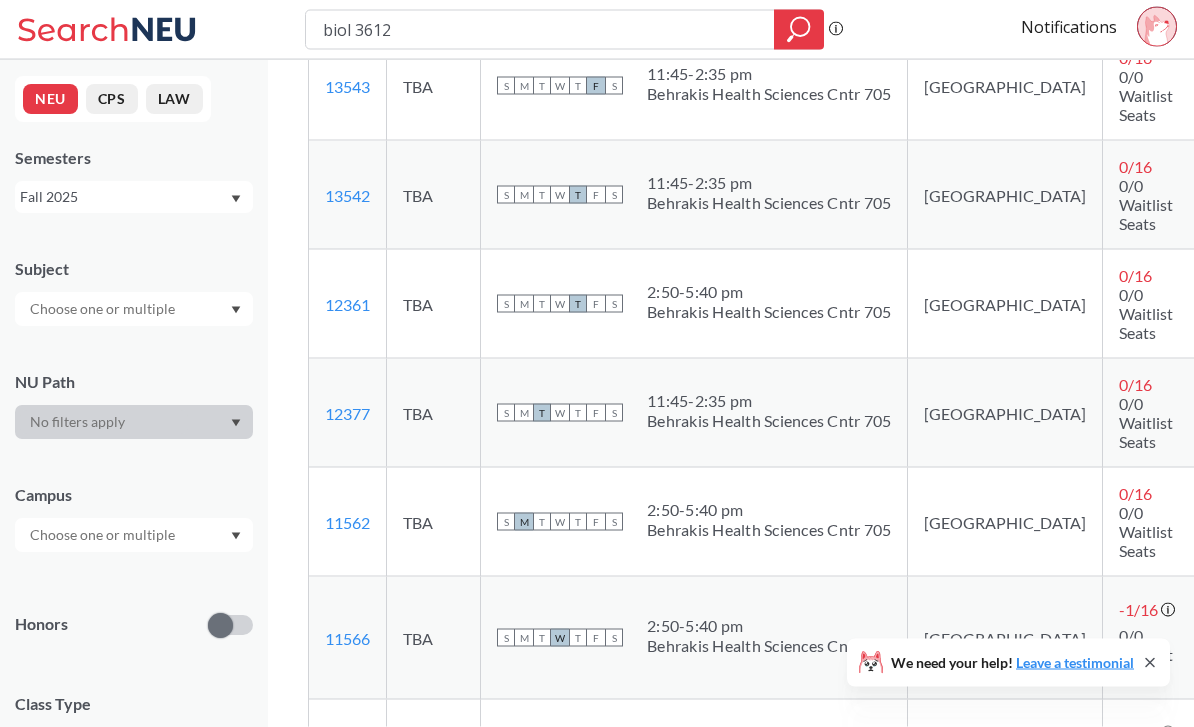 click at bounding box center [1251, 195] 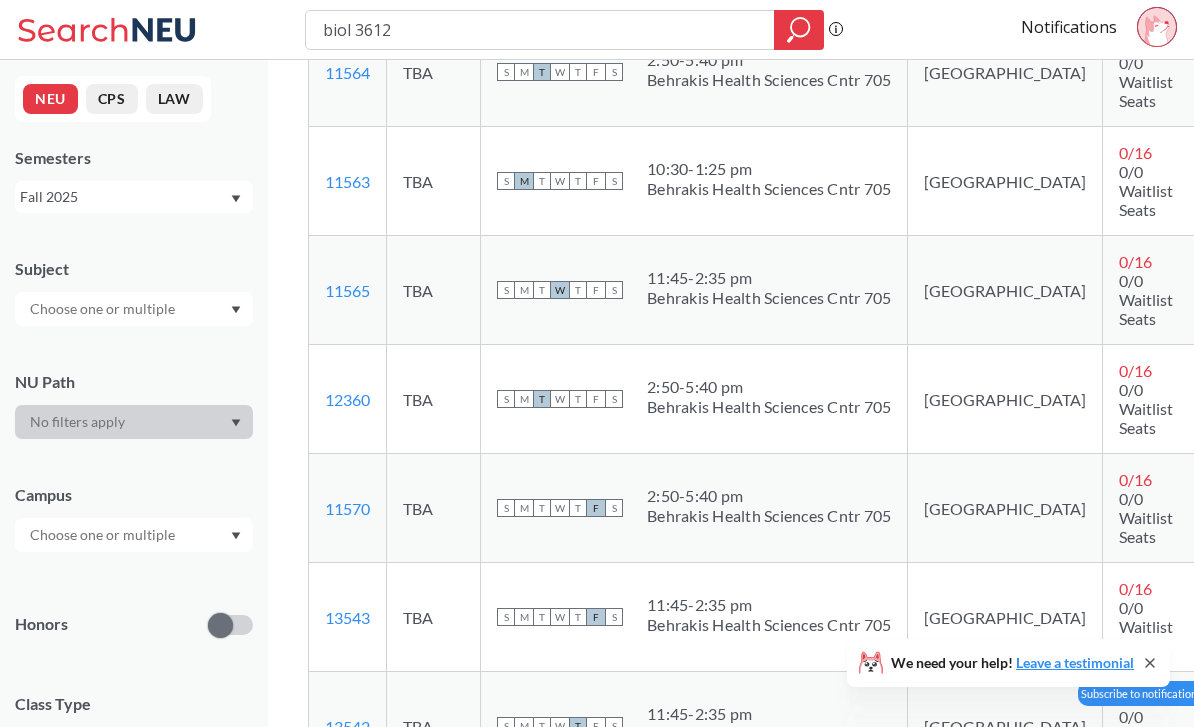 scroll, scrollTop: 594, scrollLeft: 0, axis: vertical 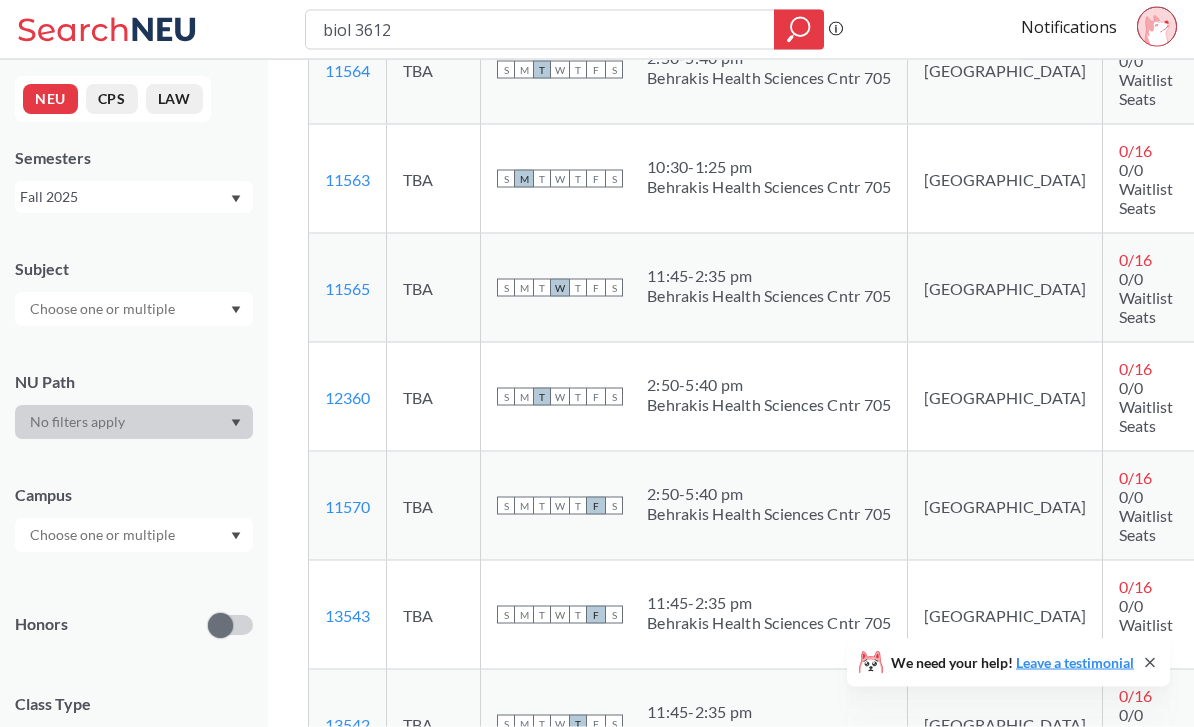click at bounding box center (1241, 288) 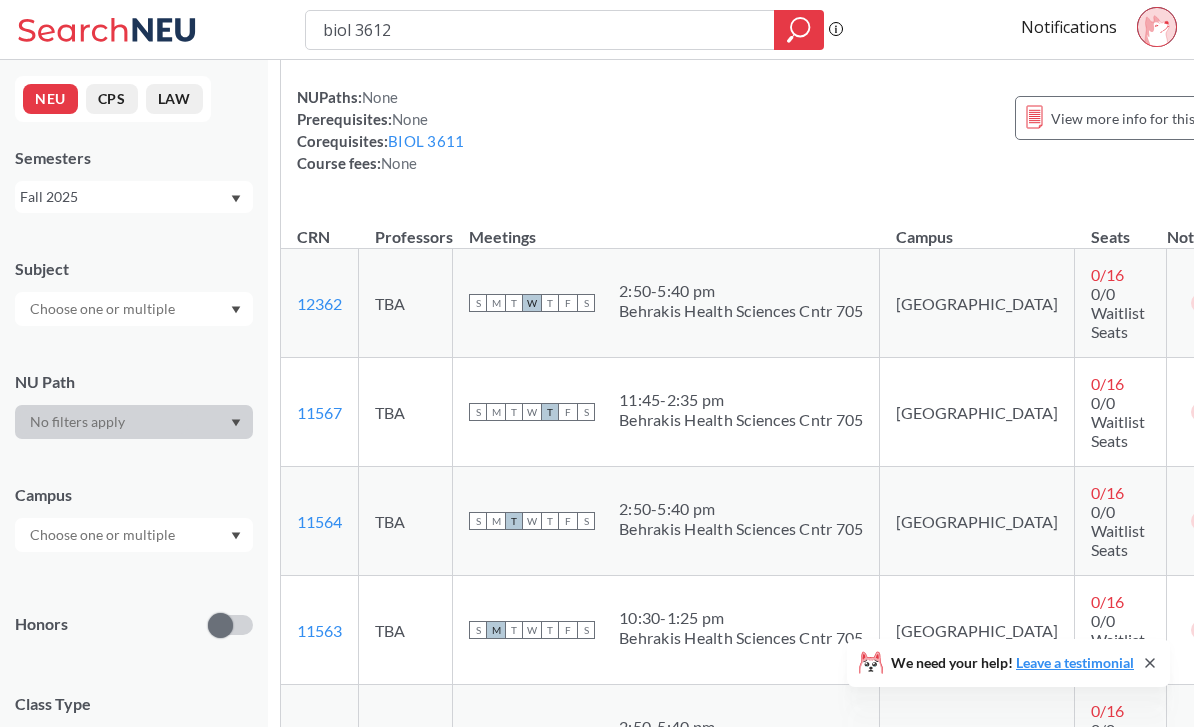 scroll, scrollTop: 140, scrollLeft: 28, axis: both 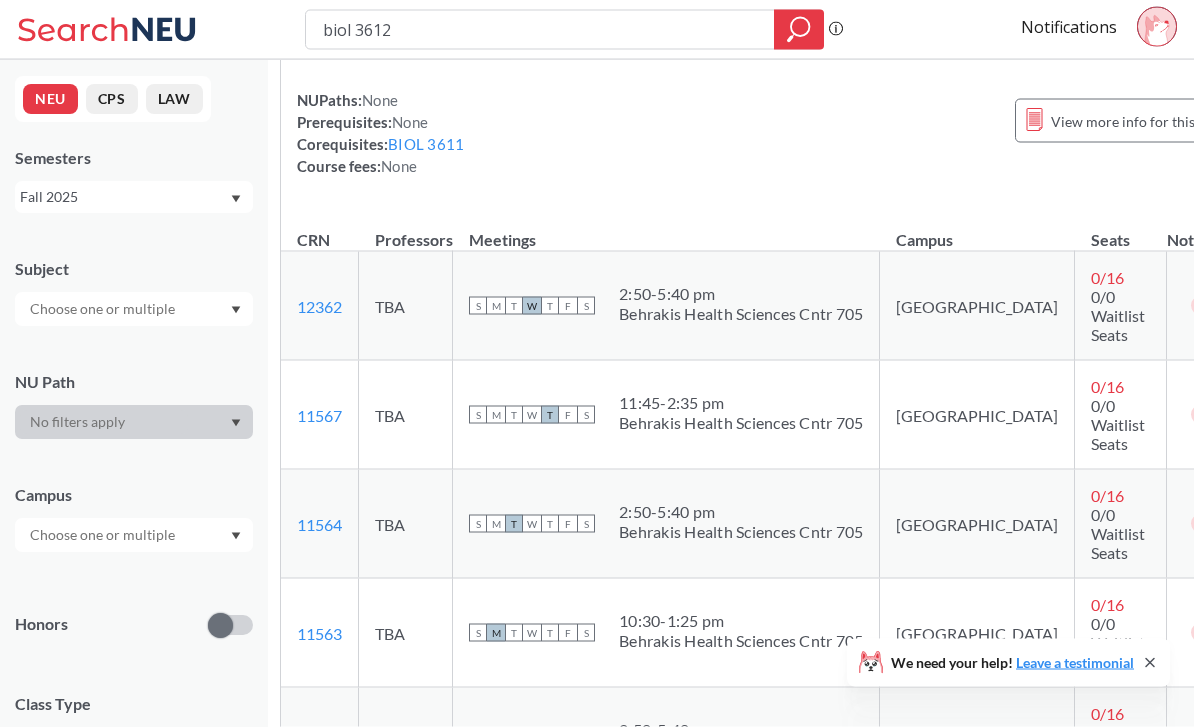 click at bounding box center [1223, 415] 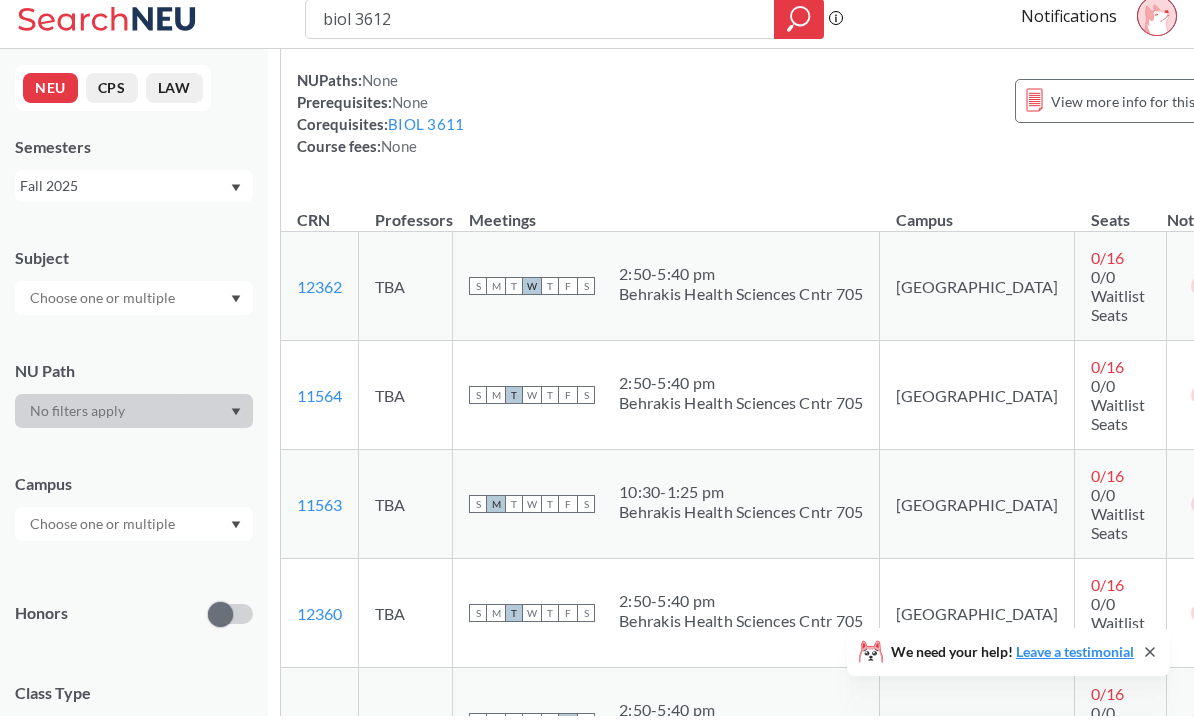 scroll, scrollTop: 165, scrollLeft: 28, axis: both 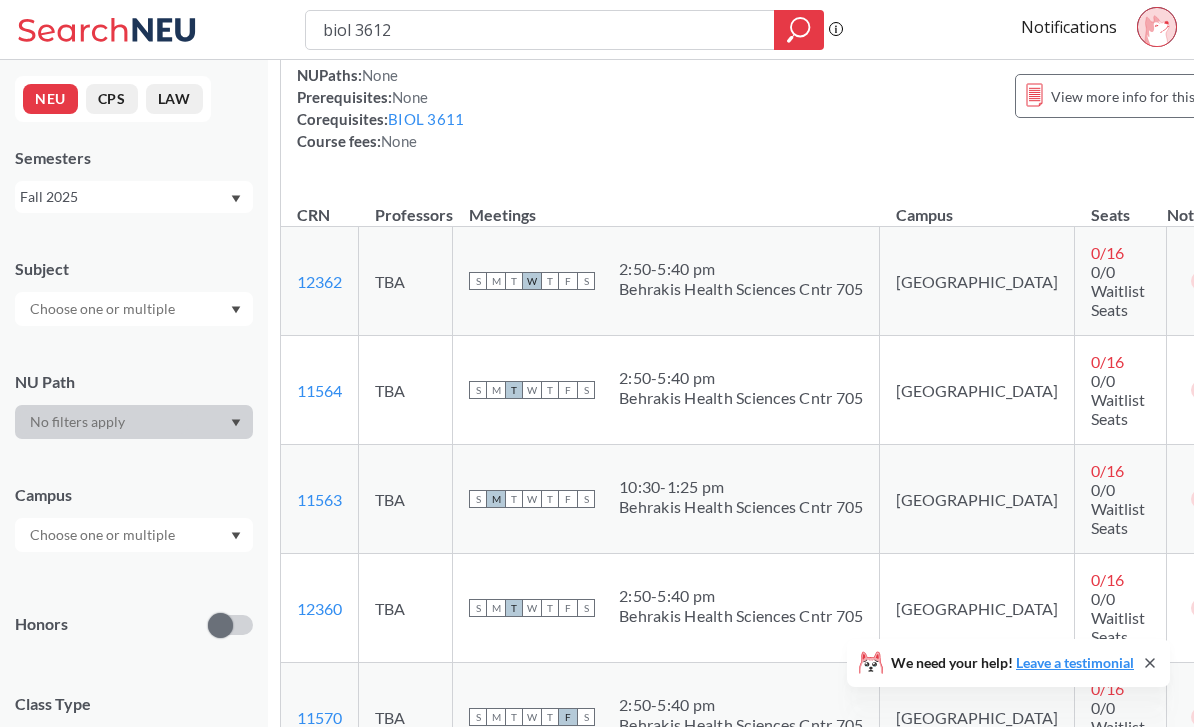 click at bounding box center (1223, 499) 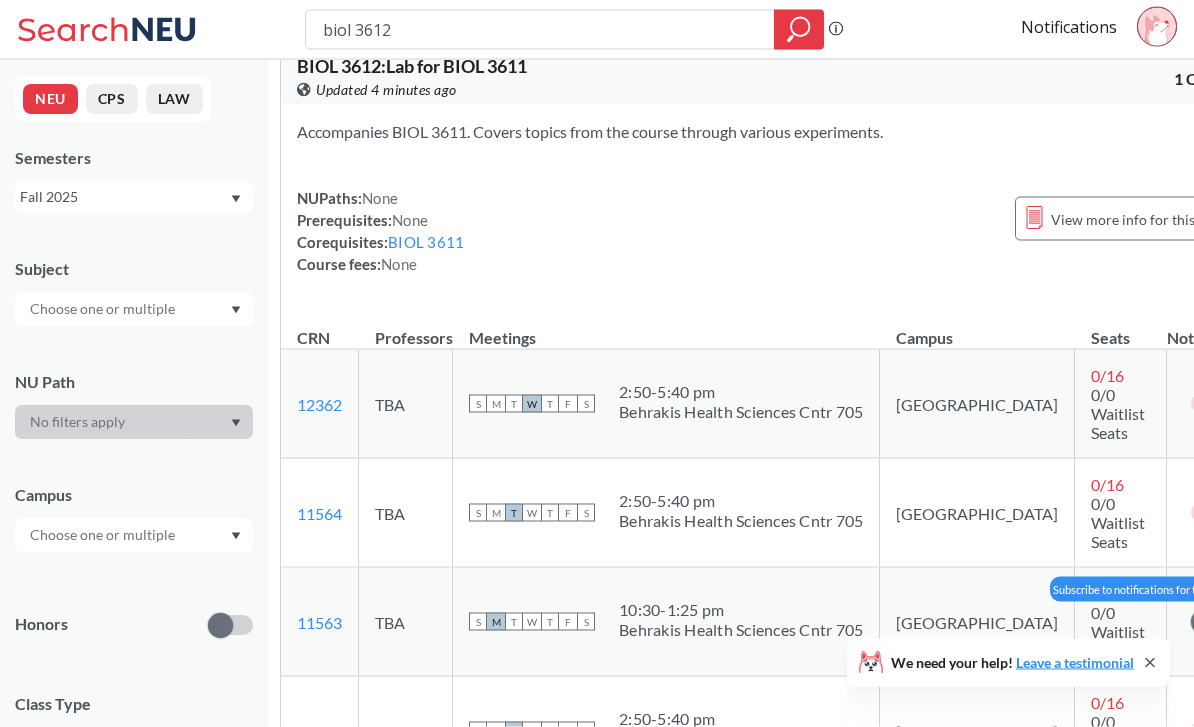 scroll, scrollTop: 0, scrollLeft: 28, axis: horizontal 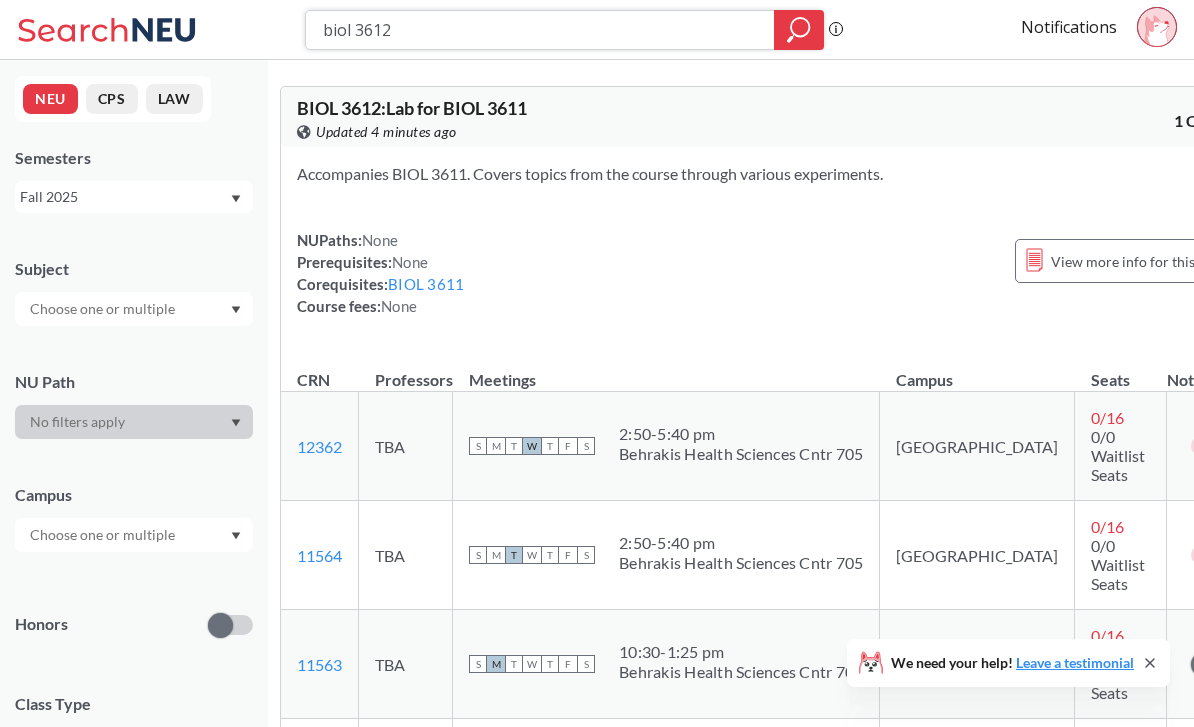 click on "biol 3612" at bounding box center [540, 30] 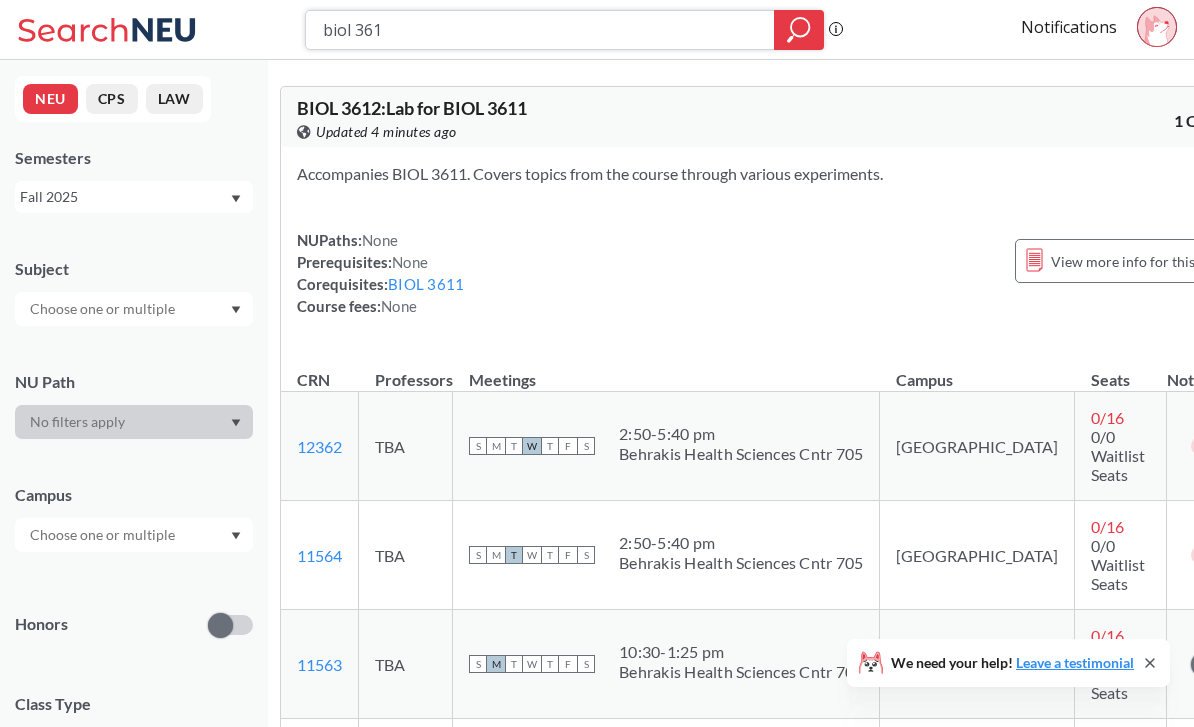 type on "biol 3611" 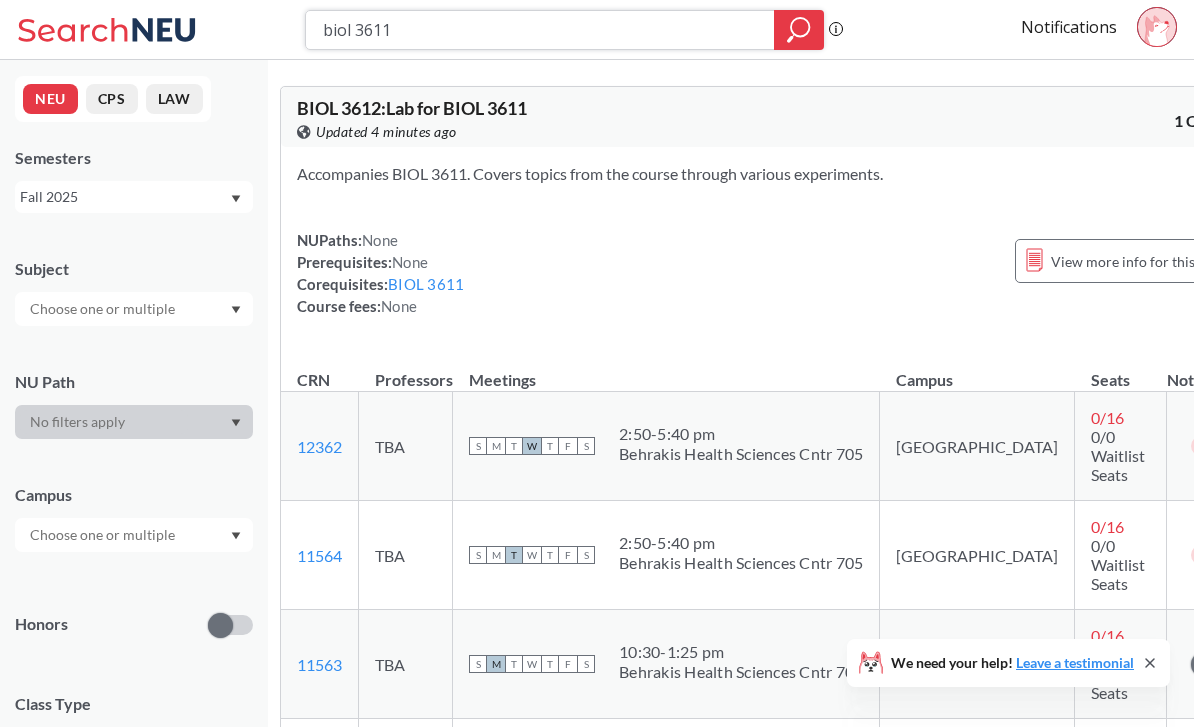 scroll, scrollTop: 0, scrollLeft: 0, axis: both 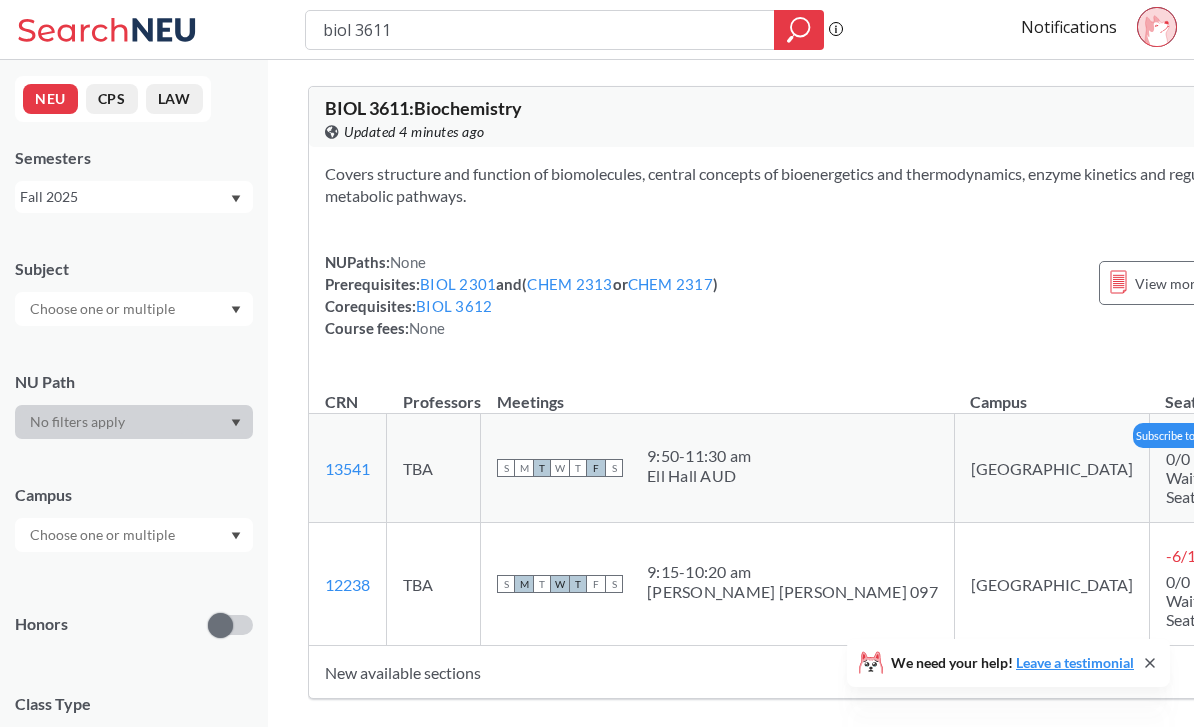 click at bounding box center [1296, 468] 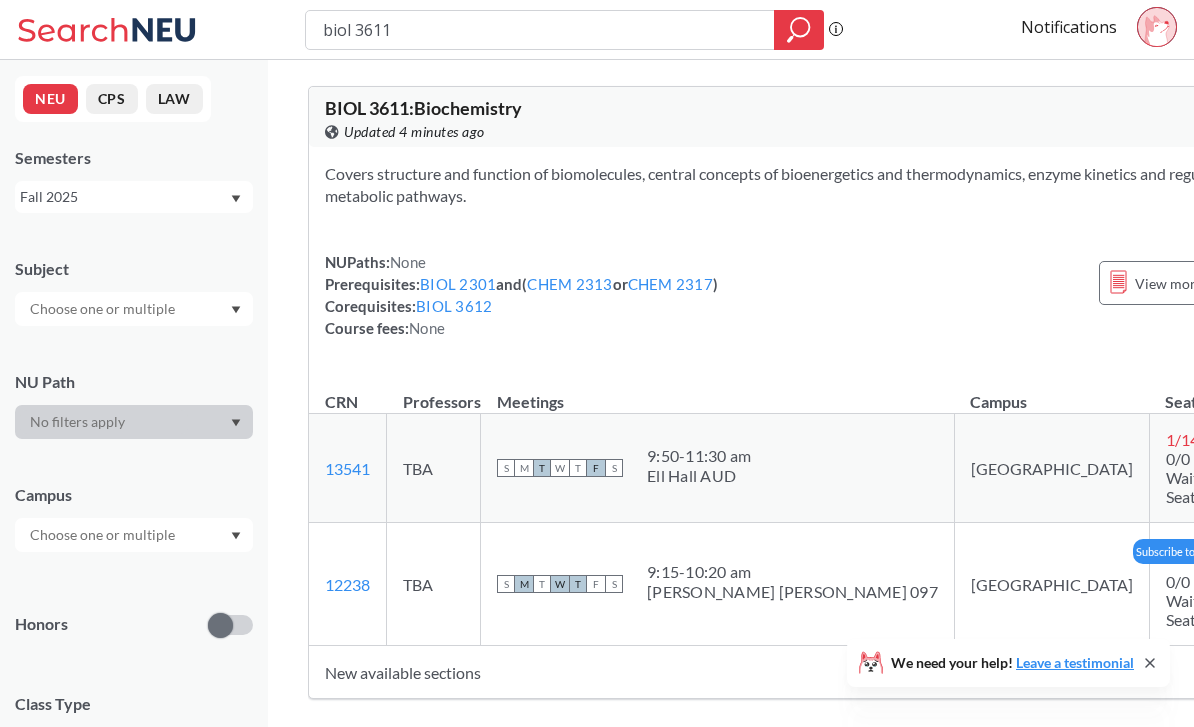 click at bounding box center (1286, 584) 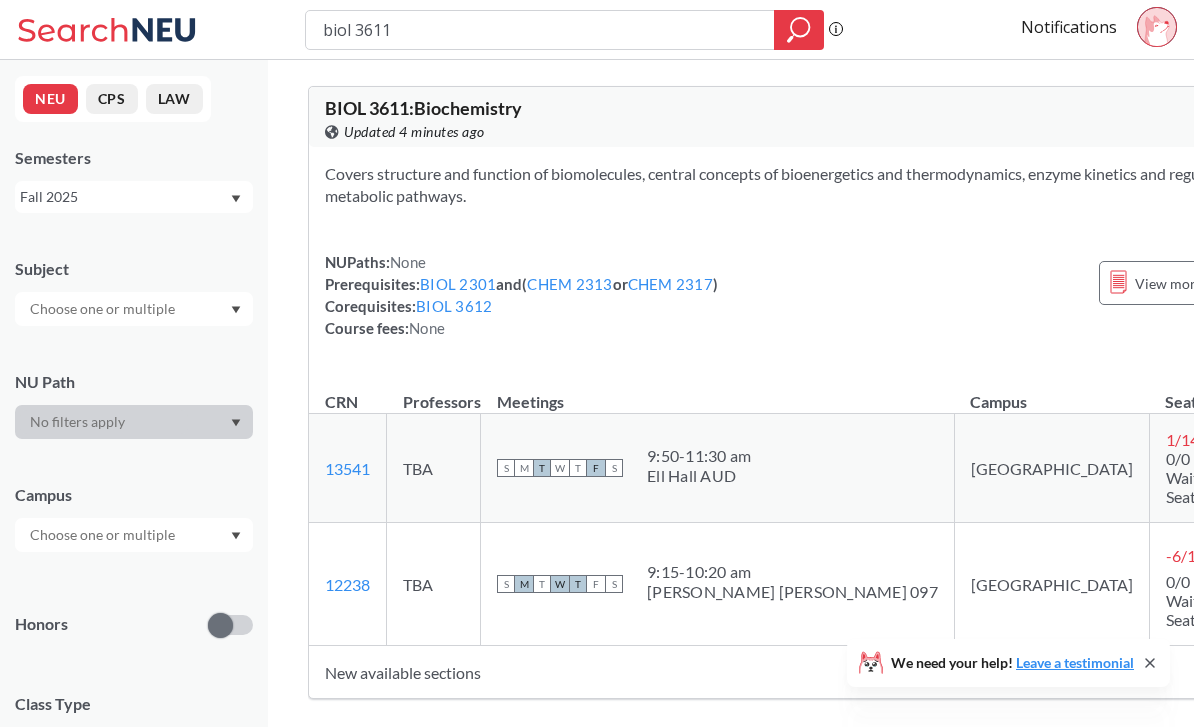 click at bounding box center [1296, 672] 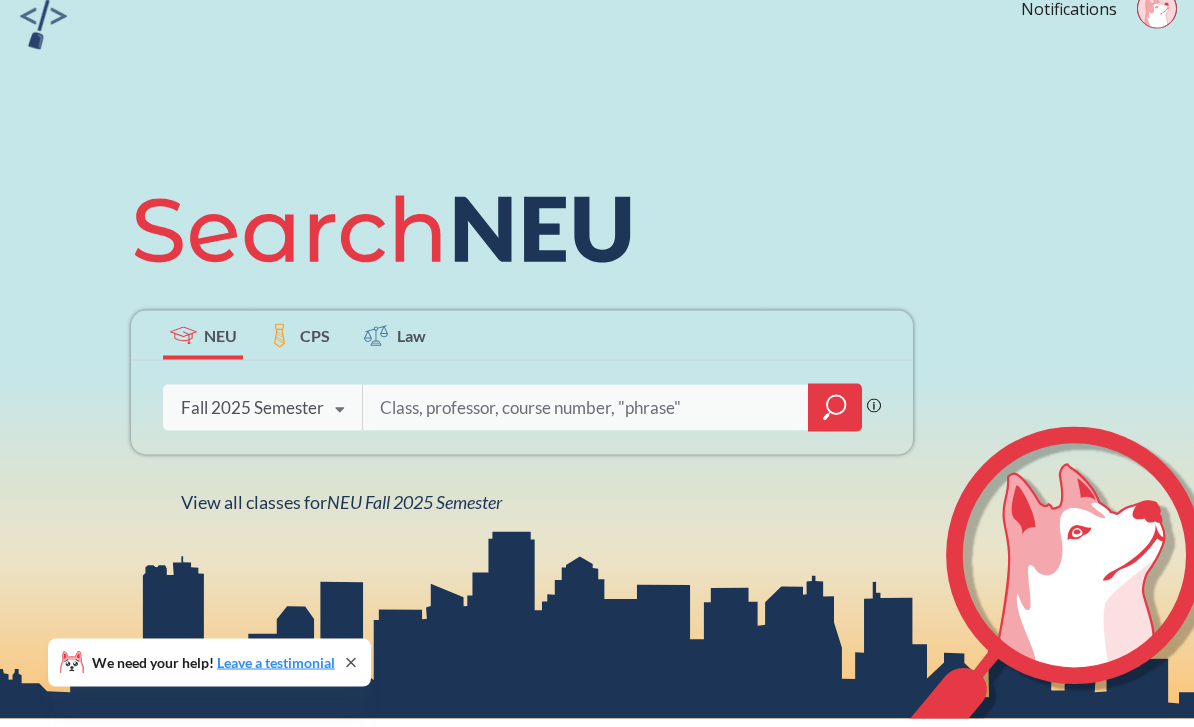 scroll, scrollTop: 175, scrollLeft: 0, axis: vertical 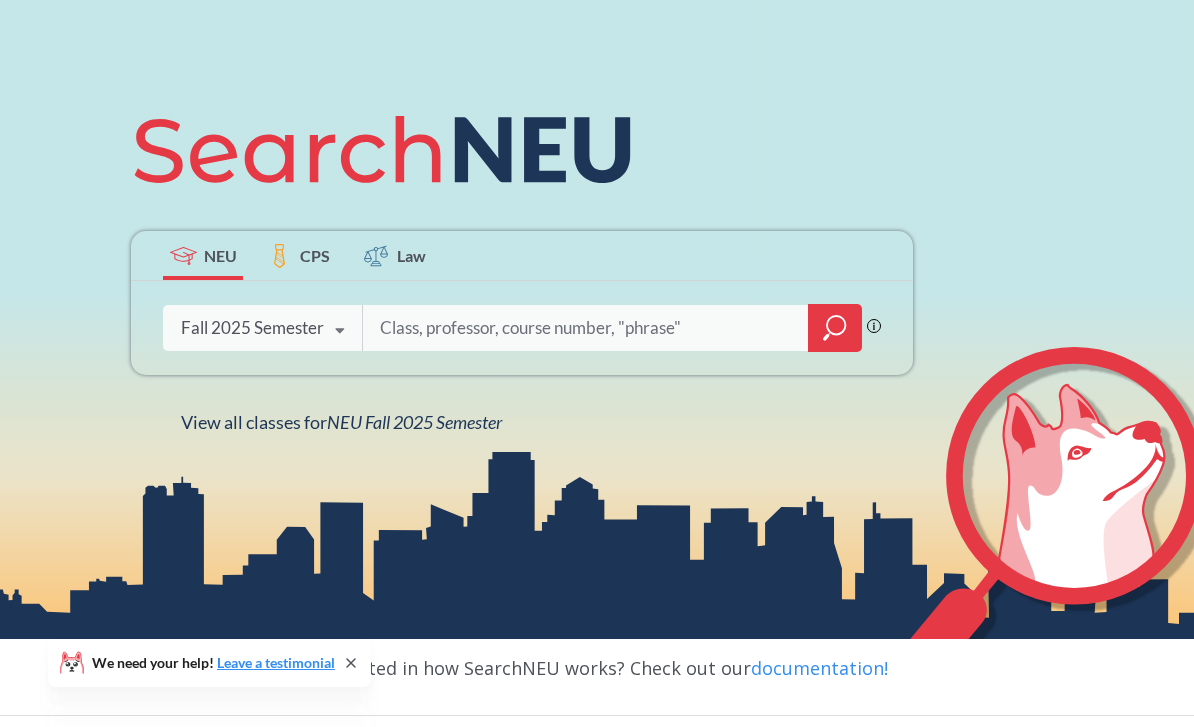 click at bounding box center (586, 328) 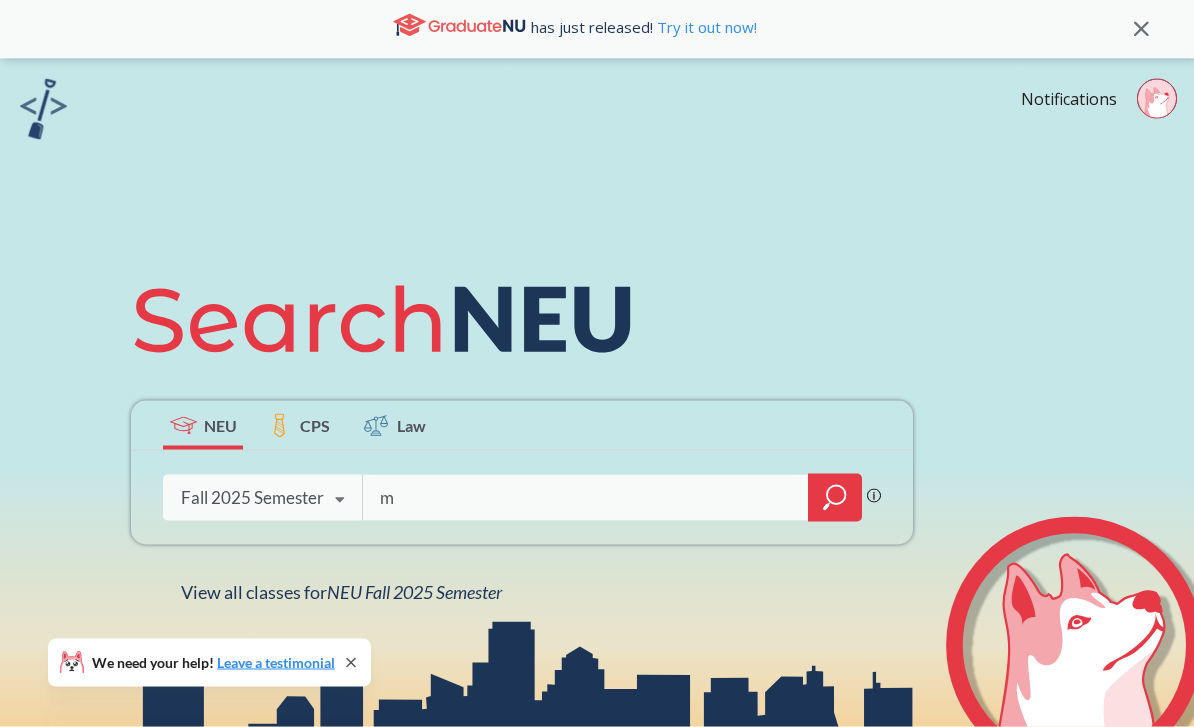scroll, scrollTop: 6, scrollLeft: 0, axis: vertical 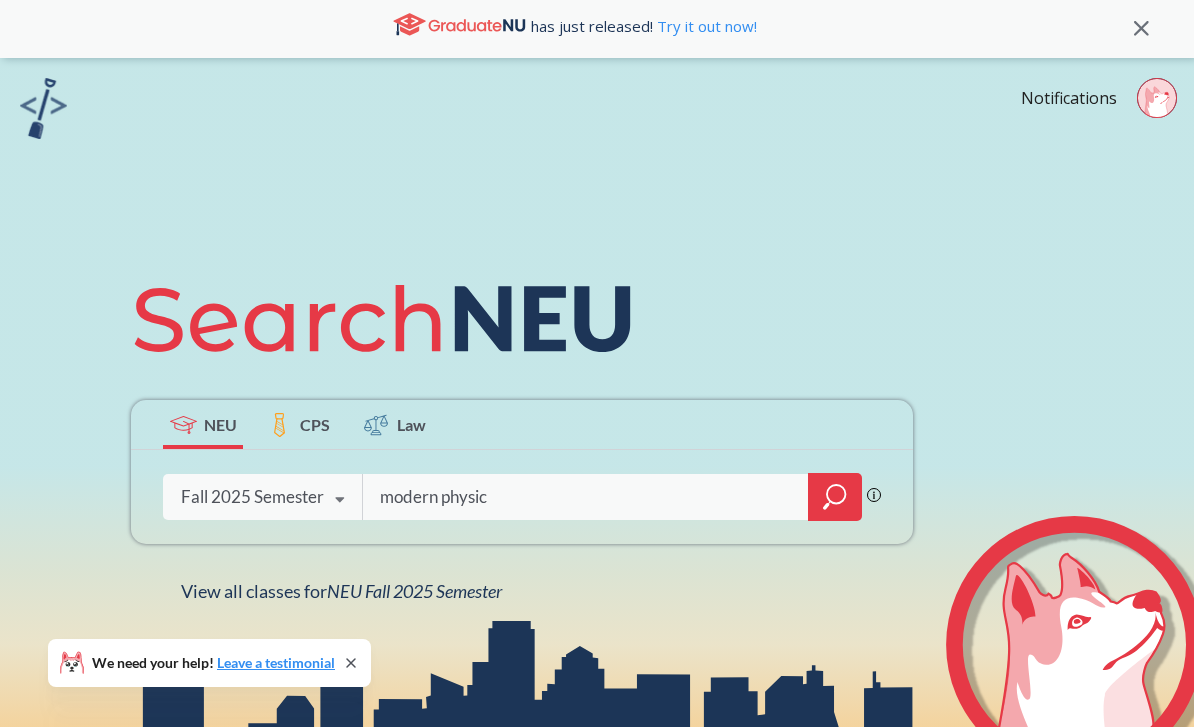 type on "modern physics" 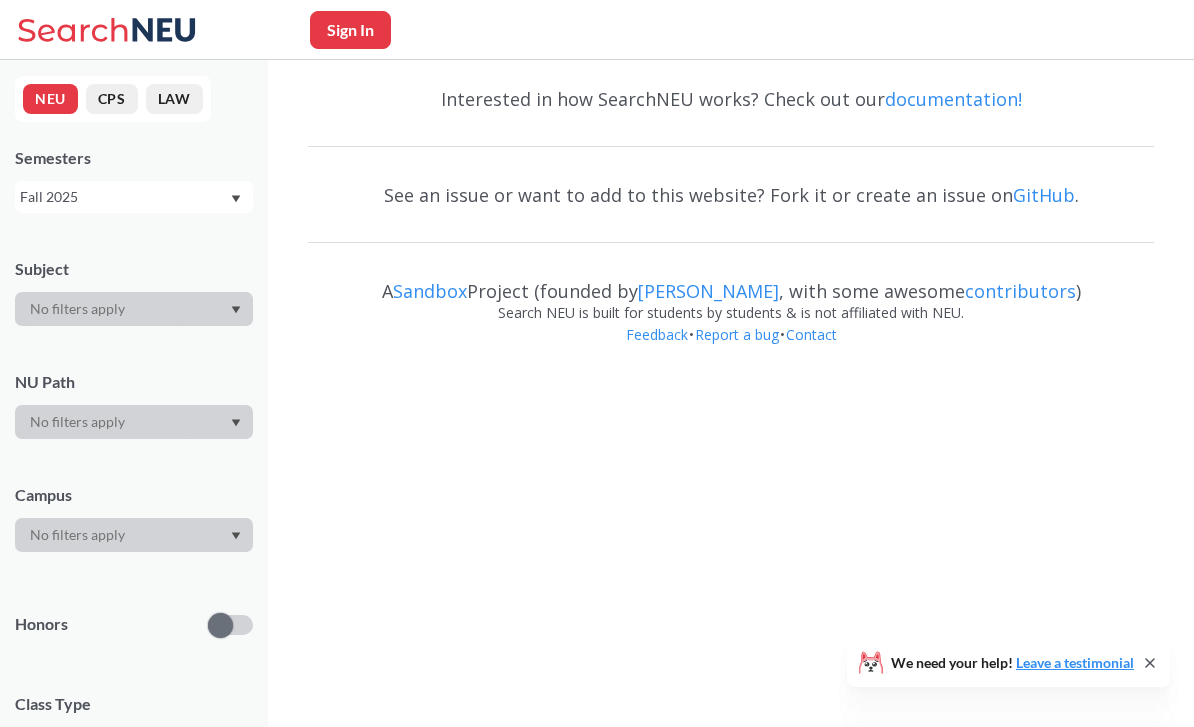 scroll, scrollTop: 0, scrollLeft: 0, axis: both 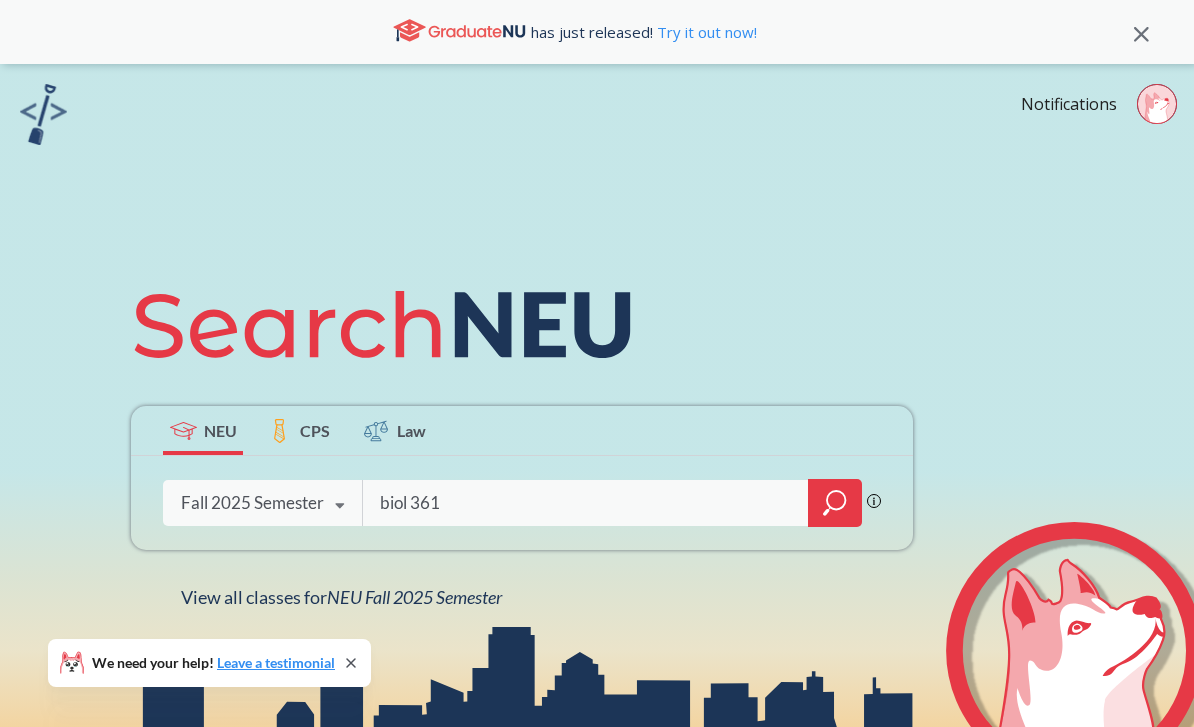 type on "biol 3612" 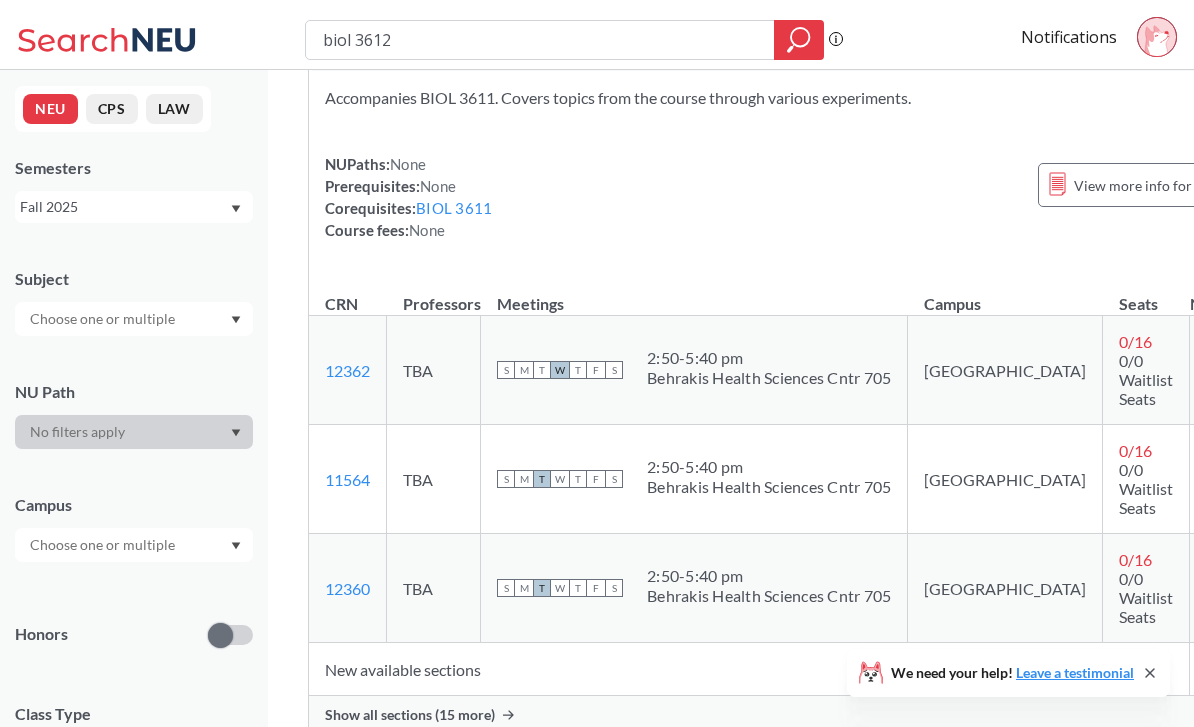 scroll, scrollTop: 76, scrollLeft: 0, axis: vertical 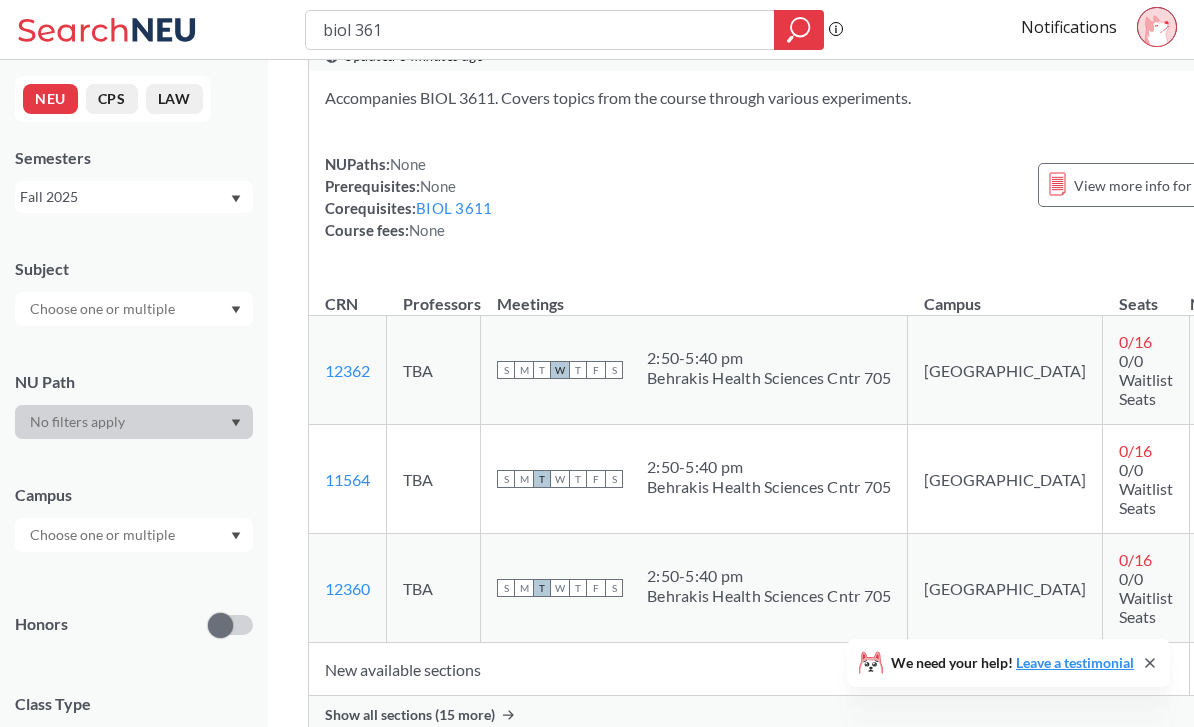 type on "biol 3611" 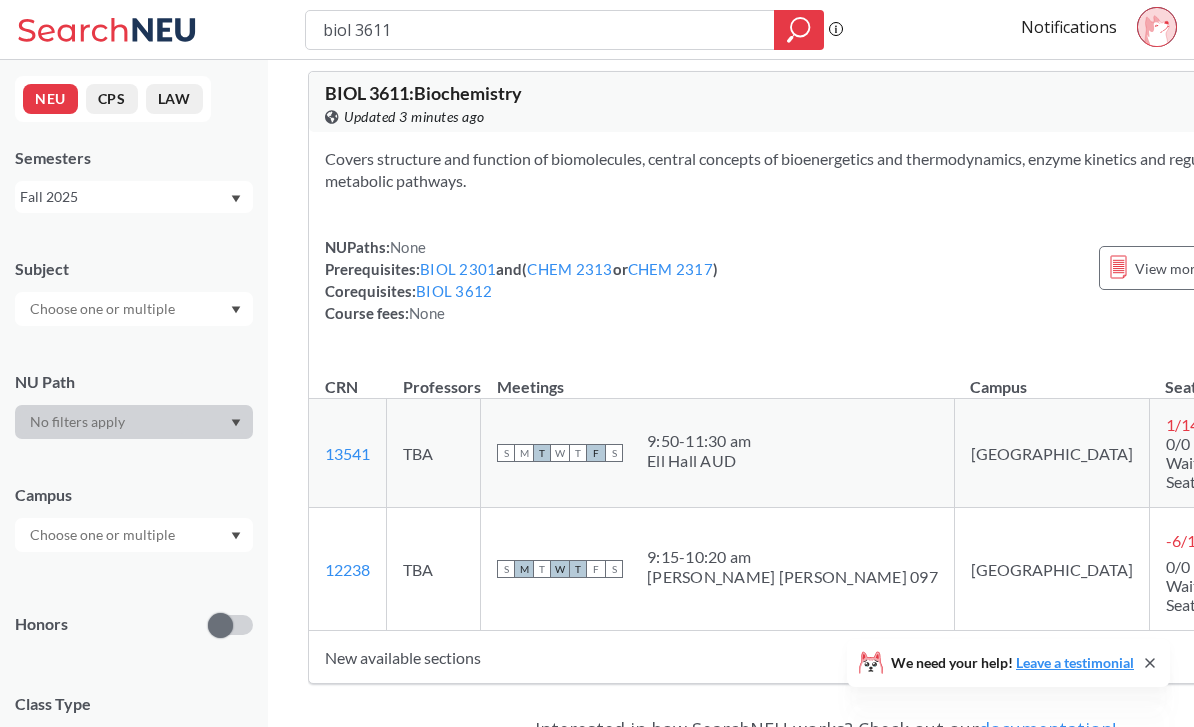 scroll, scrollTop: 0, scrollLeft: 0, axis: both 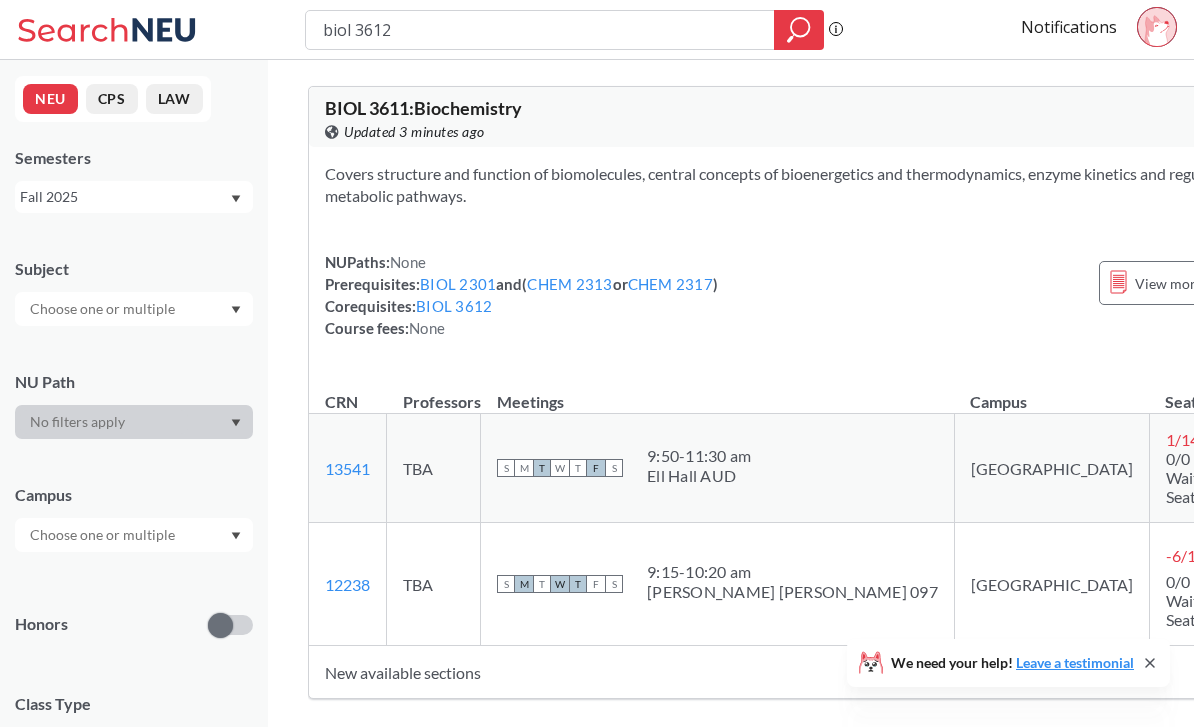 type on "biol 3612" 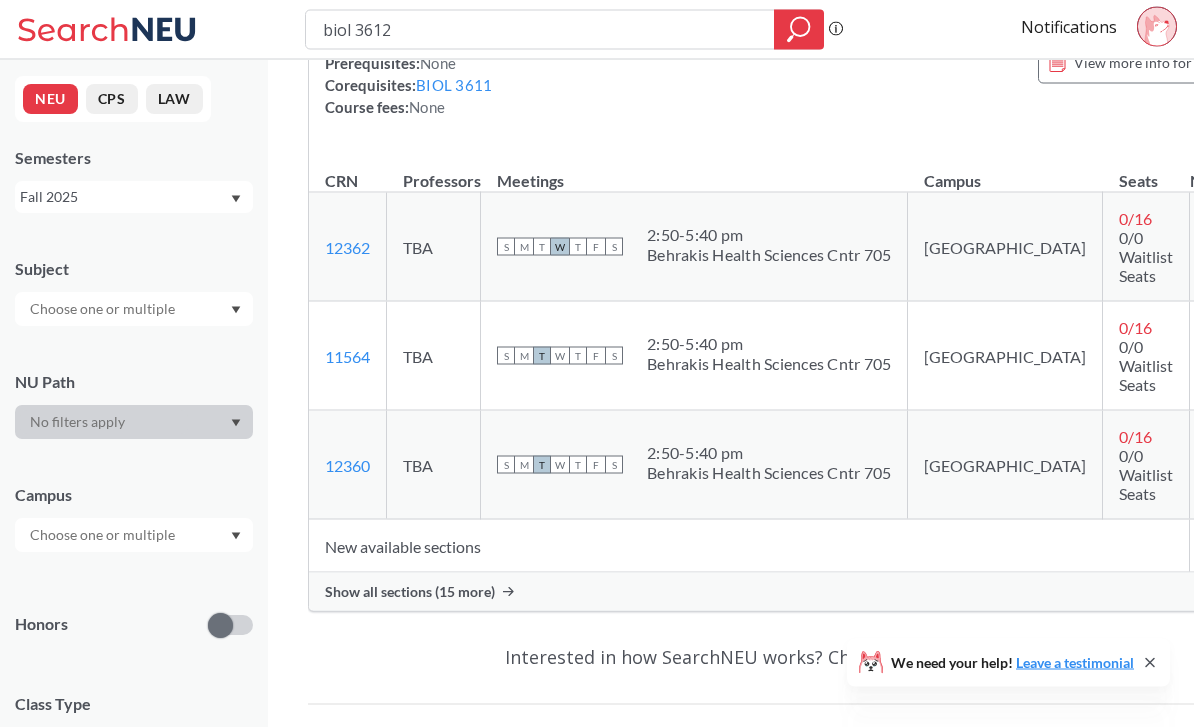 scroll, scrollTop: 342, scrollLeft: 0, axis: vertical 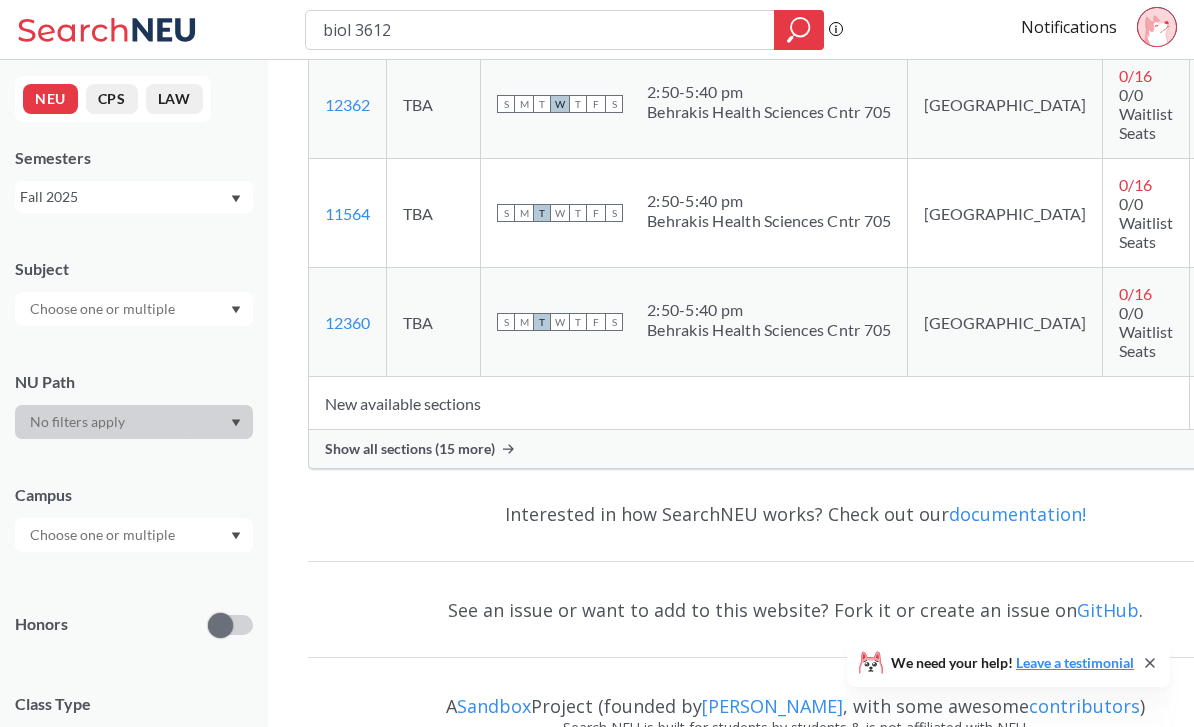 click at bounding box center [1225, 403] 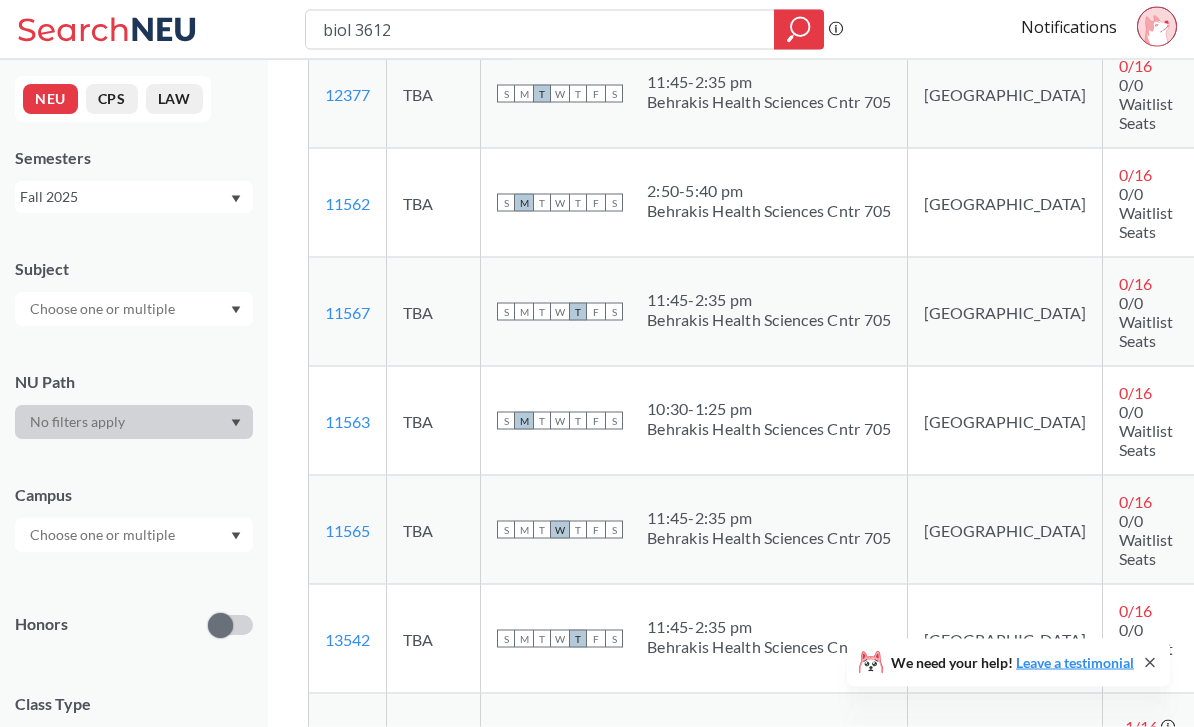 scroll, scrollTop: 1007, scrollLeft: 0, axis: vertical 